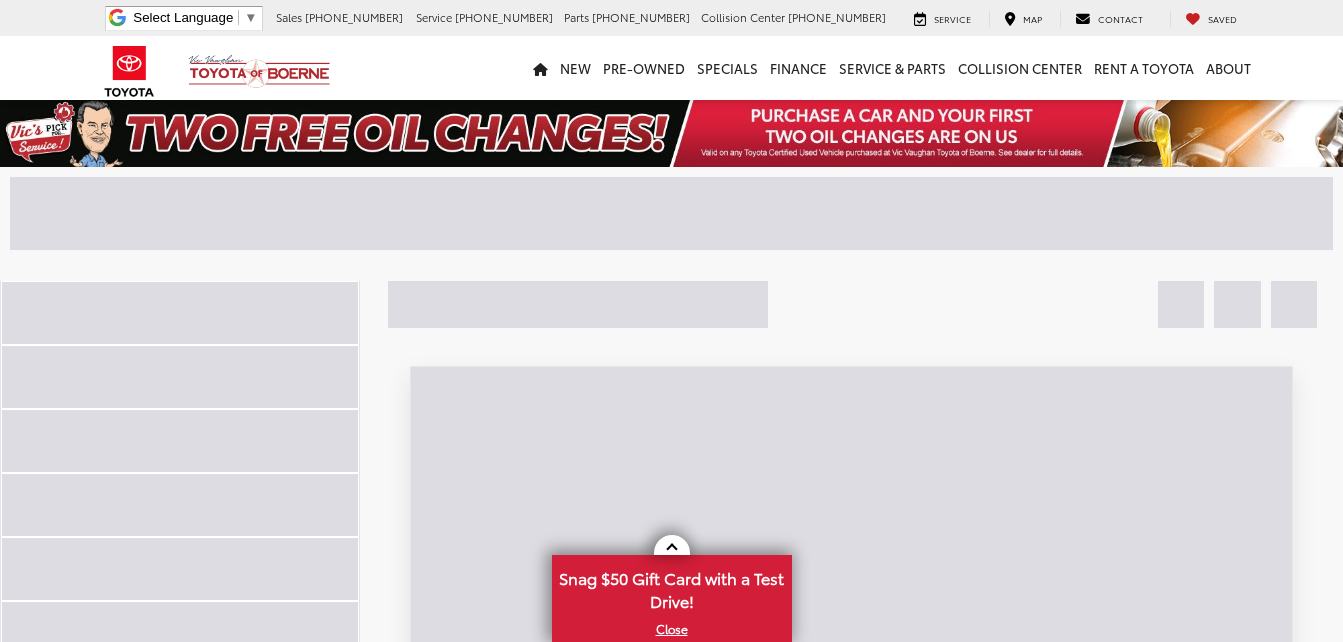 scroll, scrollTop: 0, scrollLeft: 0, axis: both 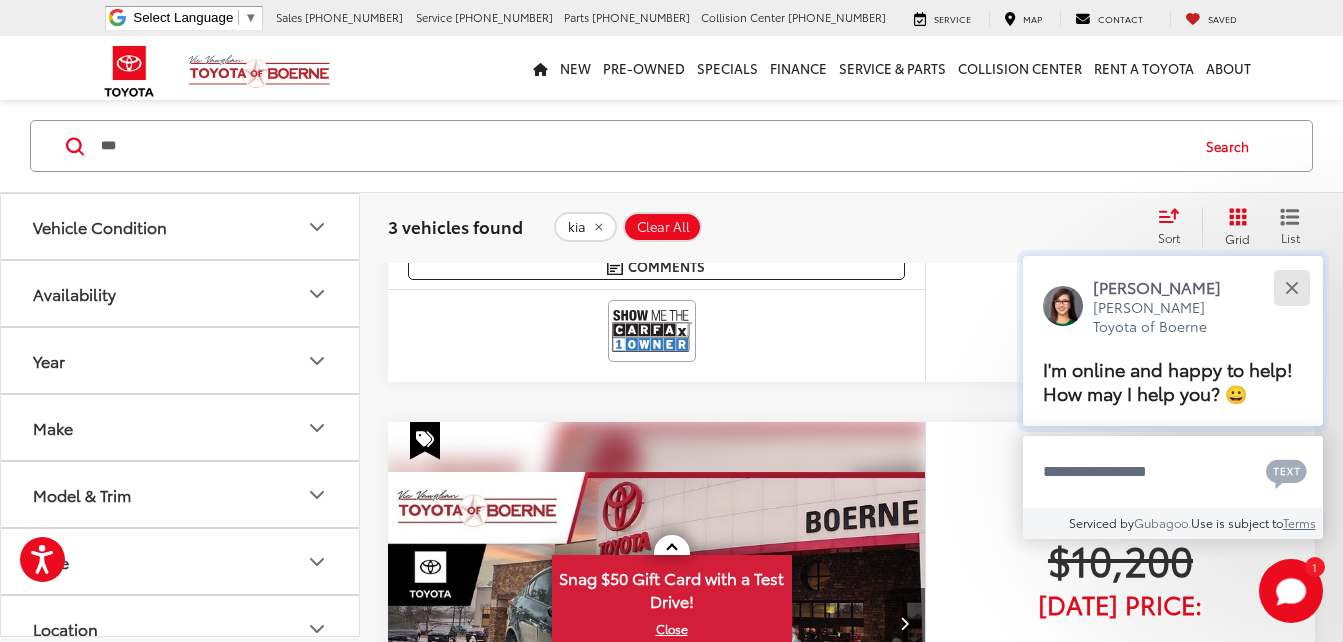 click at bounding box center (1291, 287) 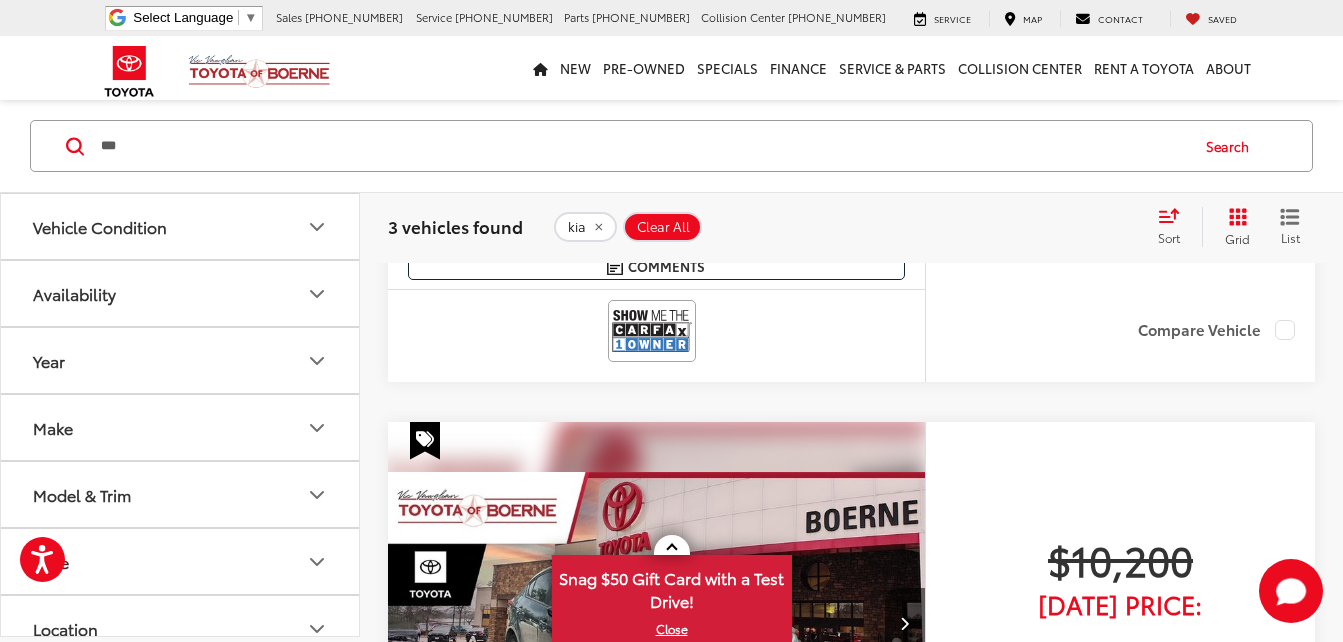click on "$4,200
Today's Price:
Check Availability
Get Price Now
Value Your Trade" at bounding box center (1120, -28) 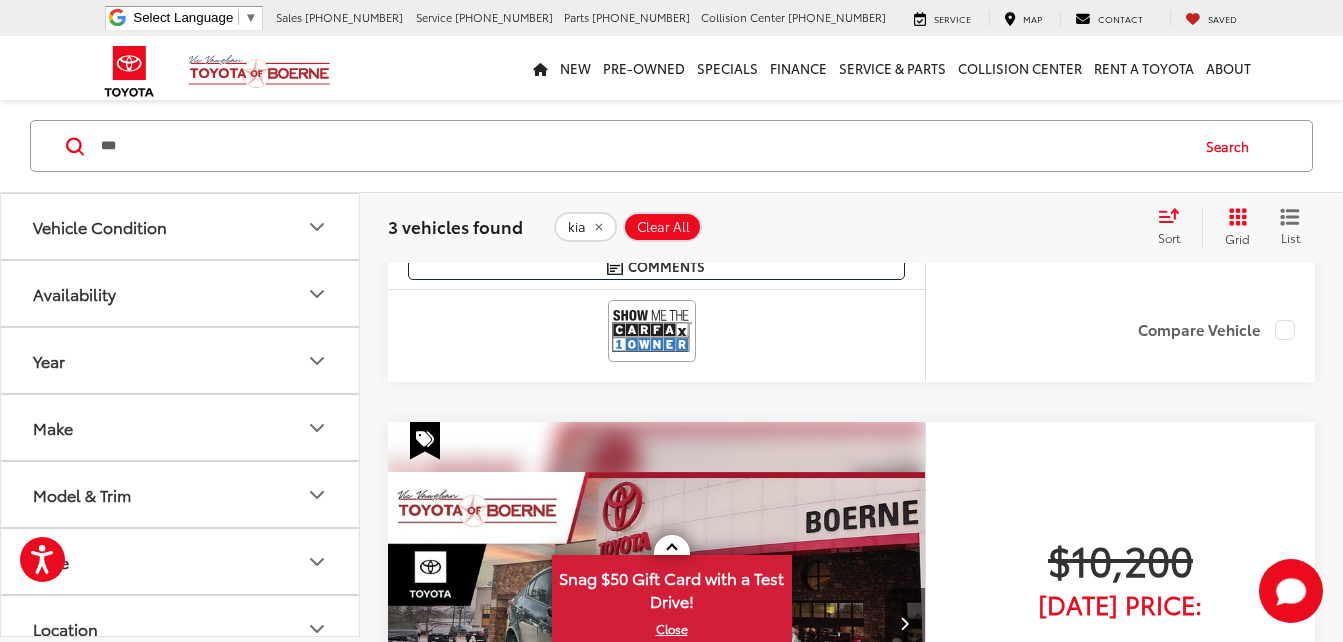 click on "$4,200
Today's Price:
Check Availability
Get Price Now
Value Your Trade" at bounding box center (1120, -28) 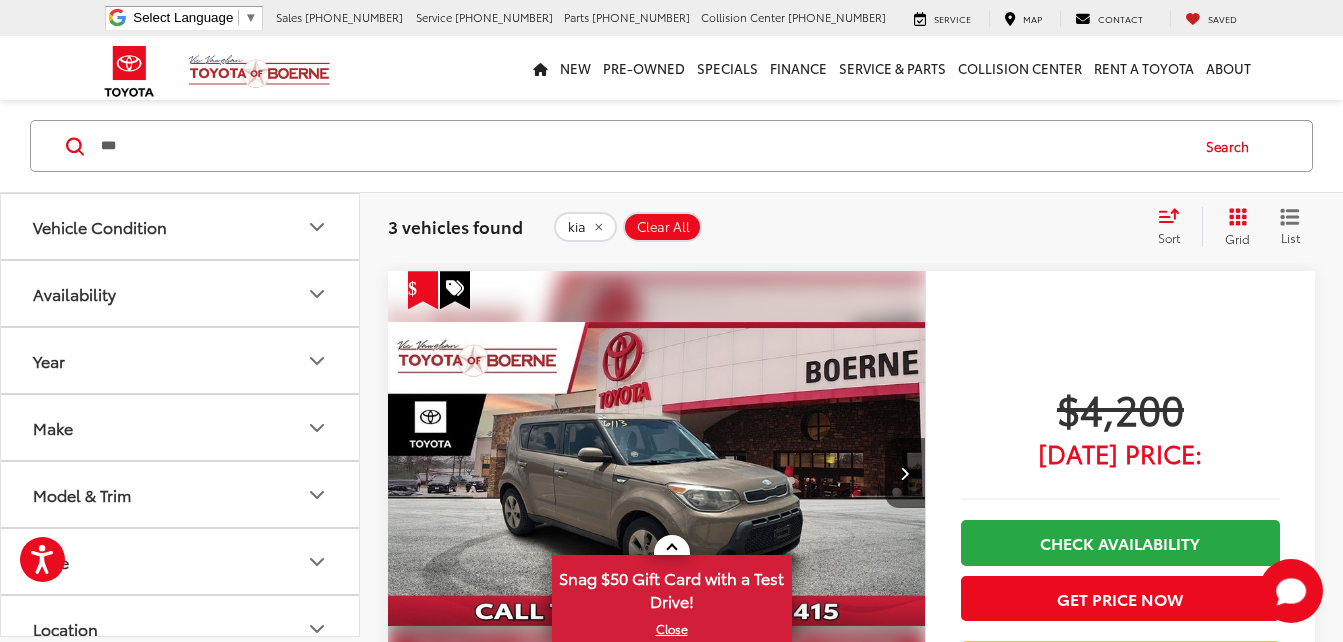 scroll, scrollTop: 900, scrollLeft: 0, axis: vertical 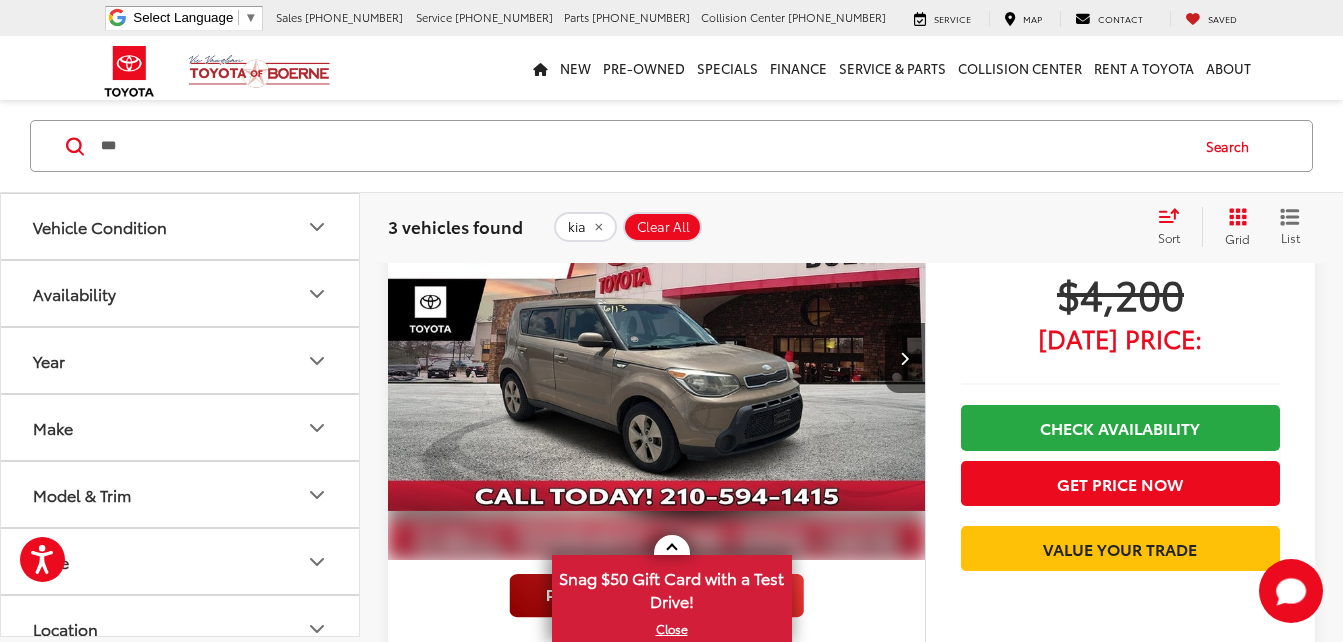 click on "$4,200
Today's Price:
Check Availability
Get Price Now
Value Your Trade" at bounding box center (1120, 488) 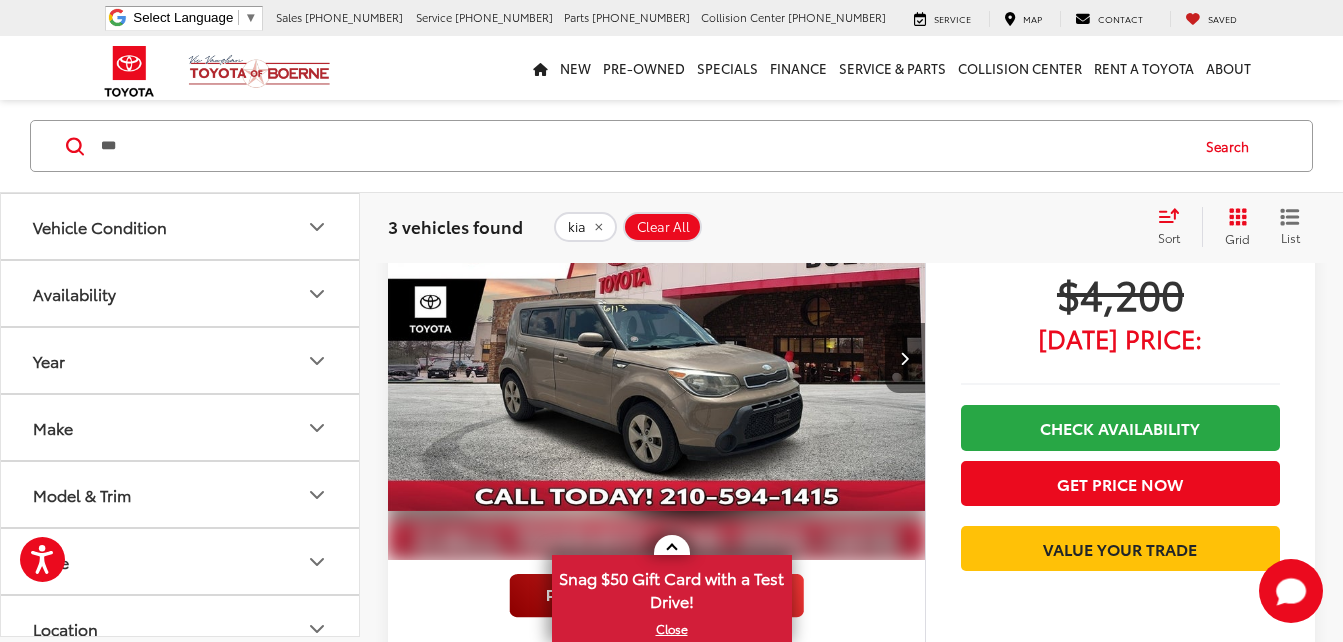 click at bounding box center [905, 358] 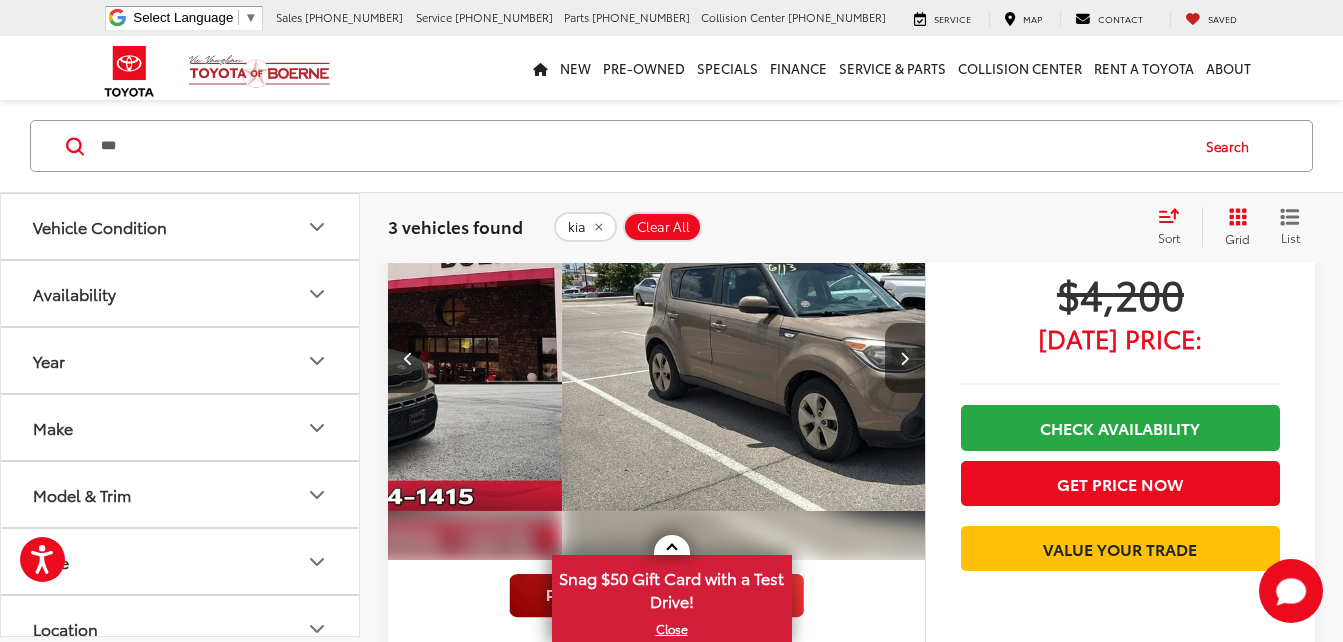 scroll, scrollTop: 0, scrollLeft: 540, axis: horizontal 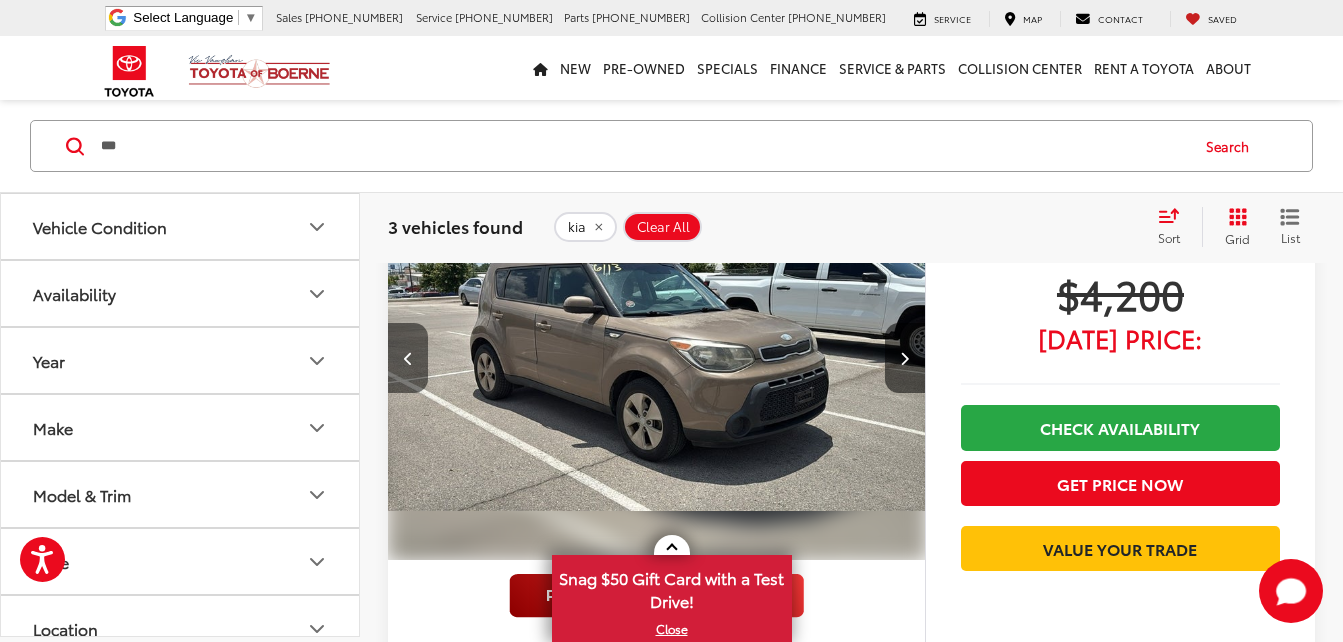 click at bounding box center [408, 358] 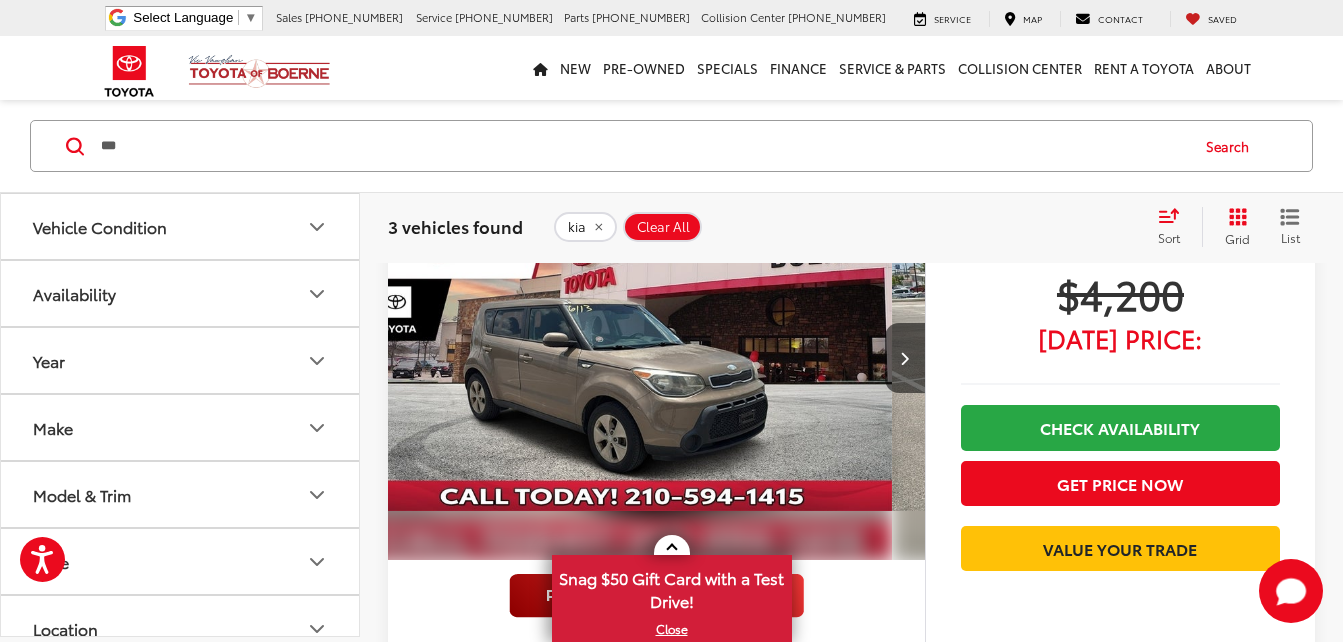 scroll, scrollTop: 0, scrollLeft: 0, axis: both 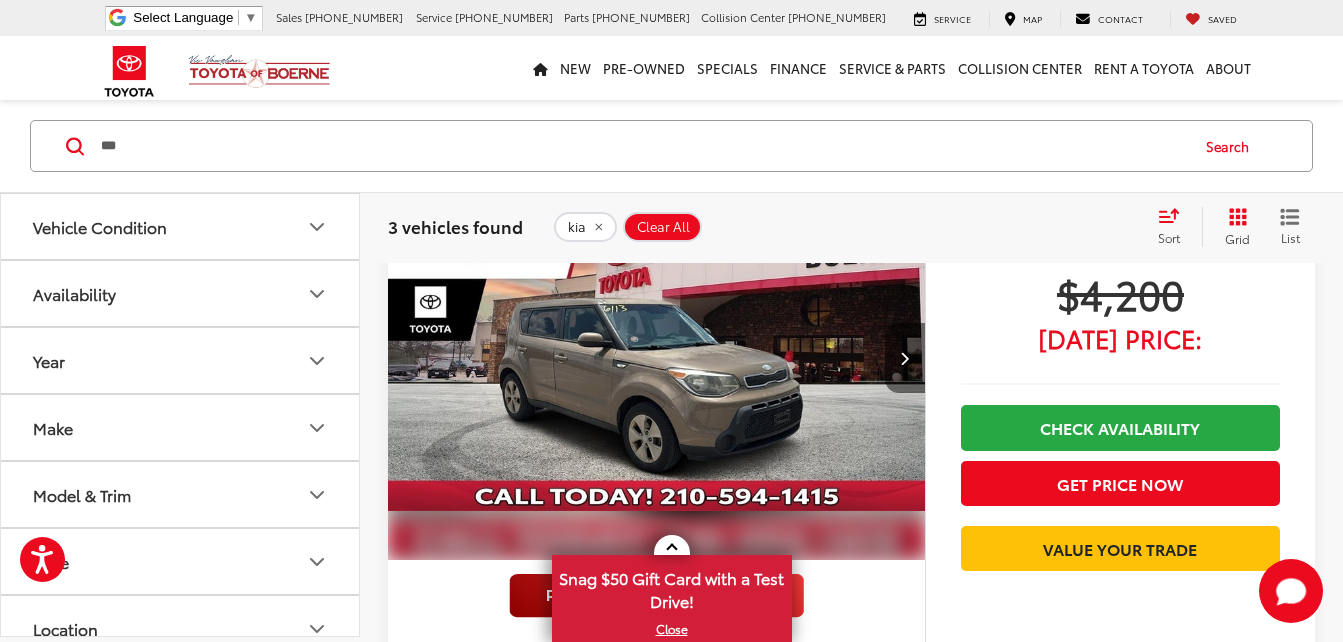 click at bounding box center [905, 358] 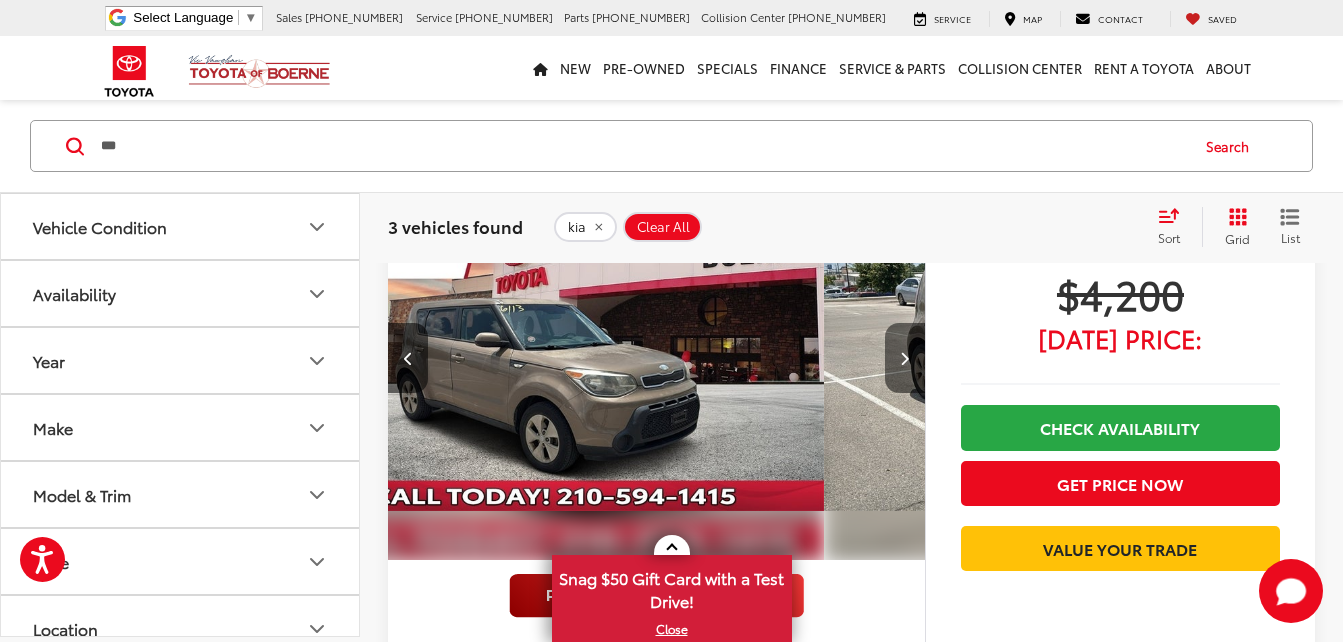 click at bounding box center [905, 358] 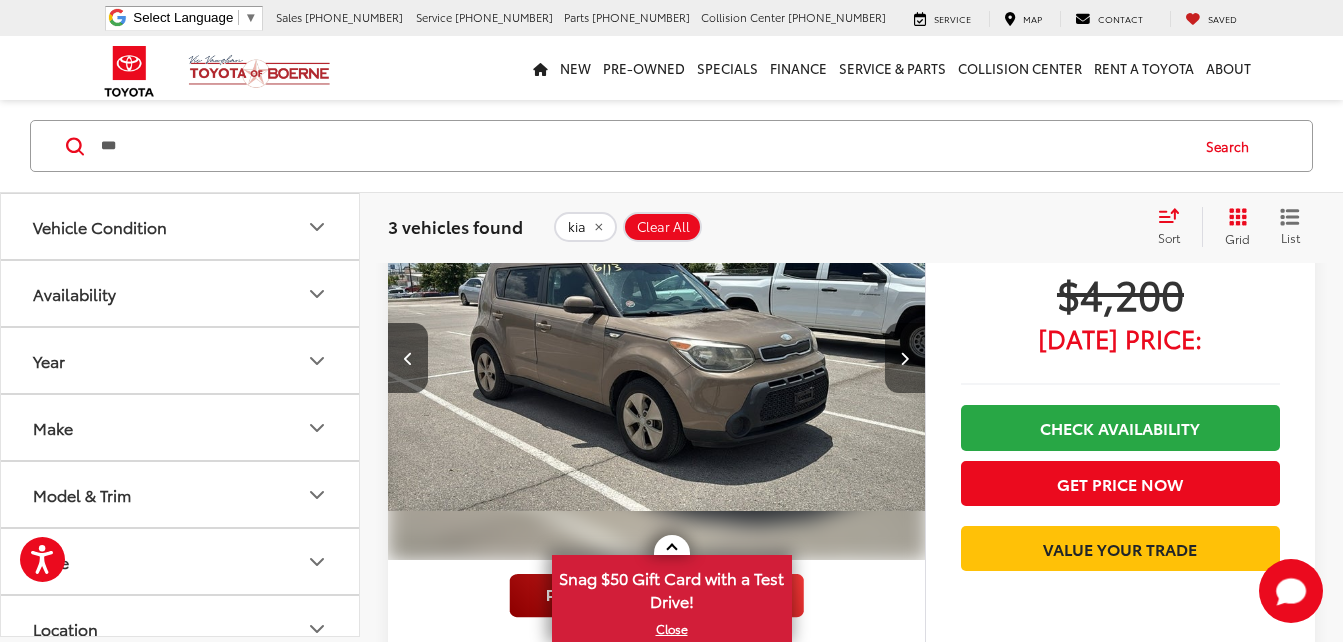 click at bounding box center (905, 358) 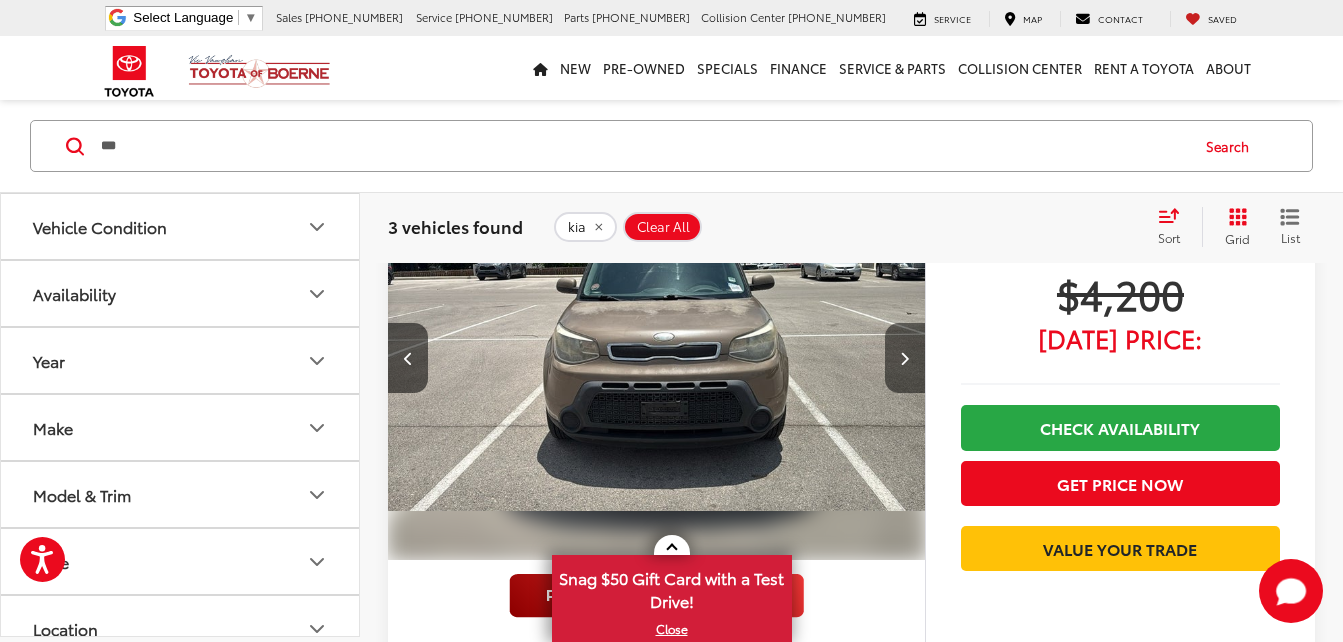 click at bounding box center (905, 358) 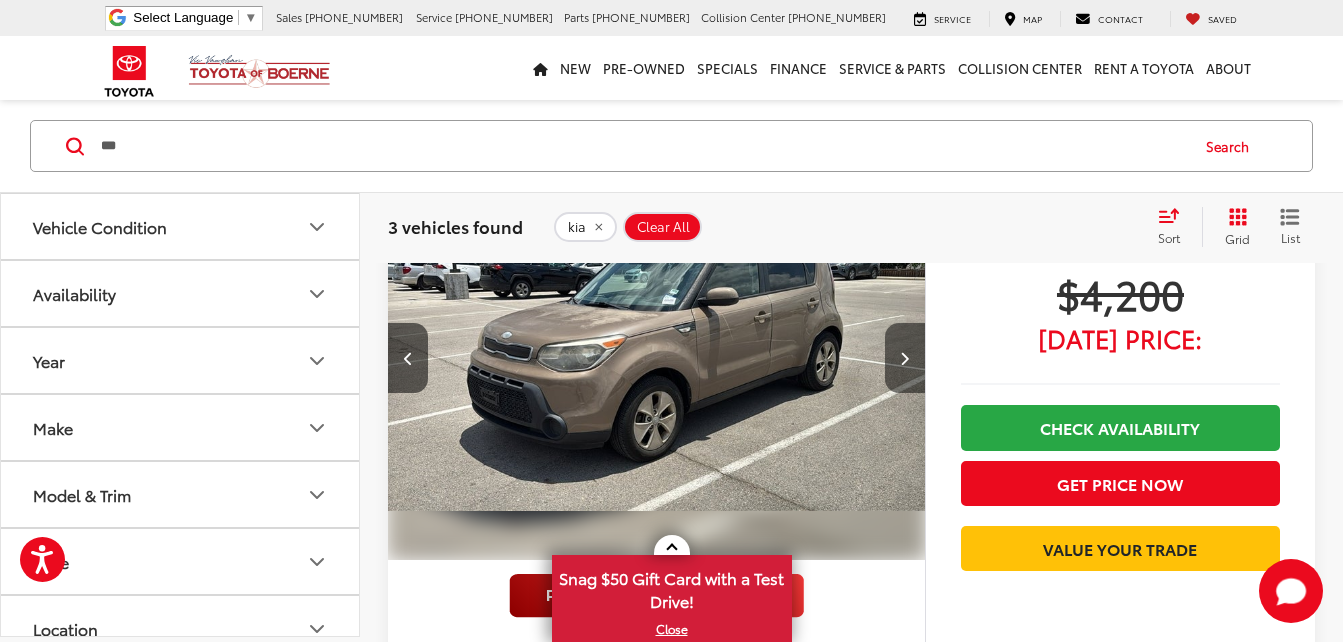 click at bounding box center [905, 358] 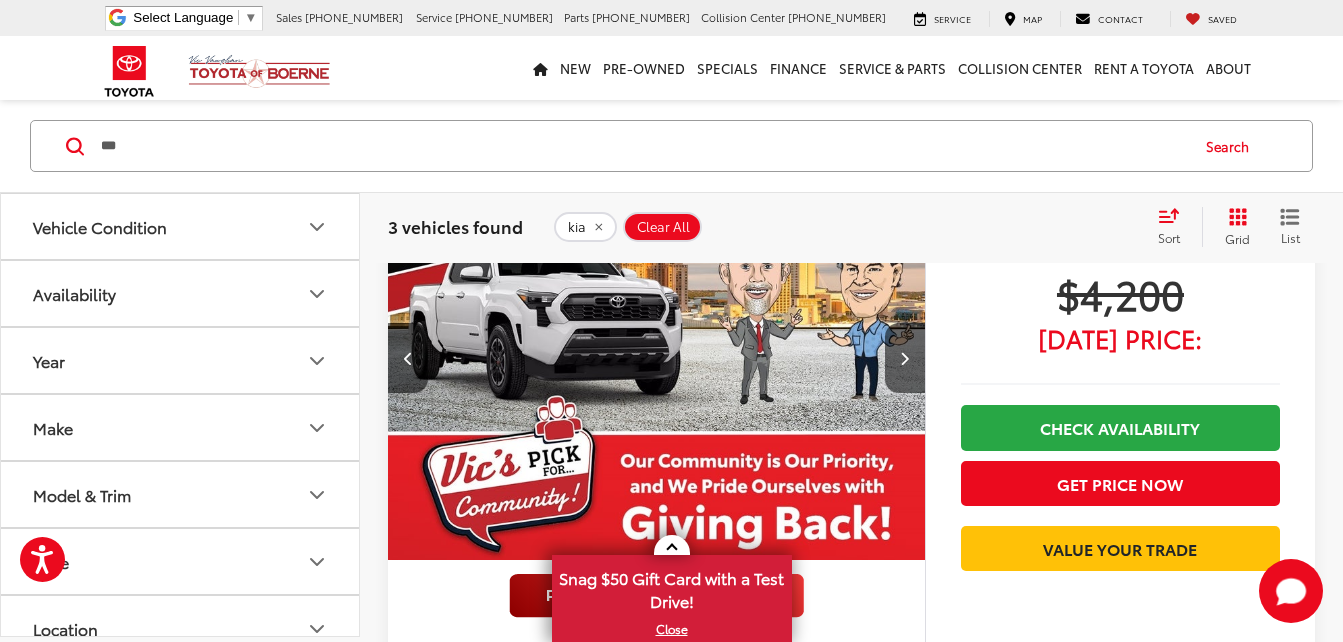 click at bounding box center (657, 358) 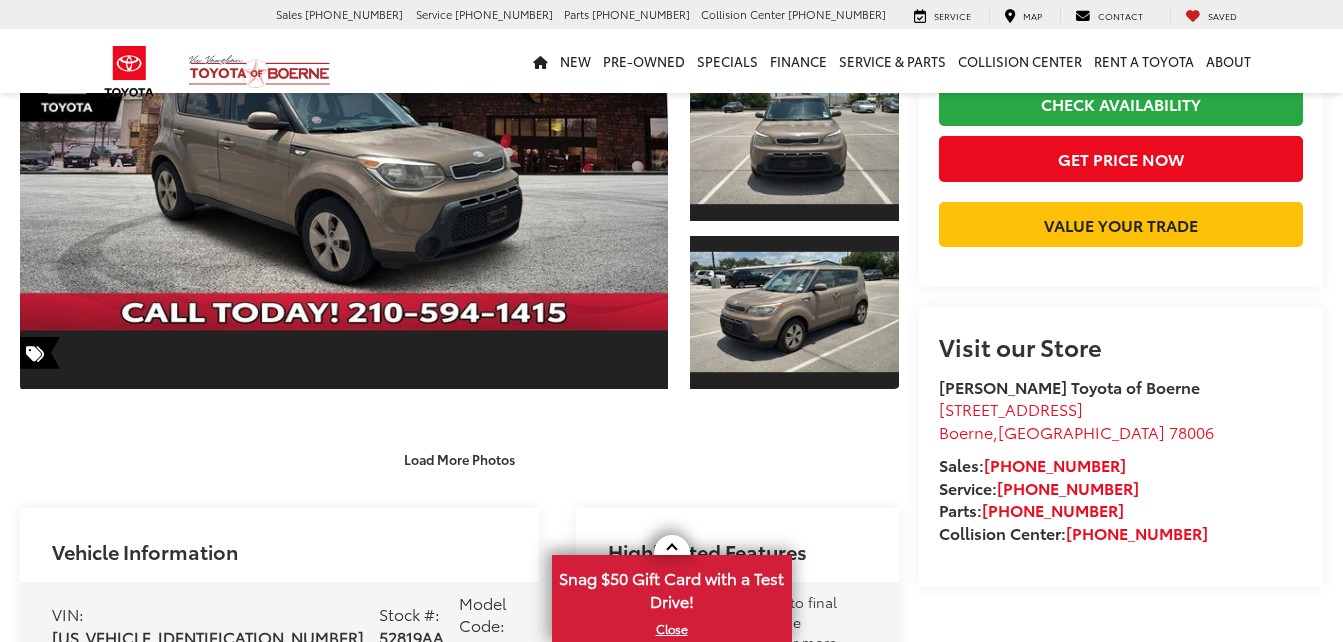 scroll, scrollTop: 300, scrollLeft: 0, axis: vertical 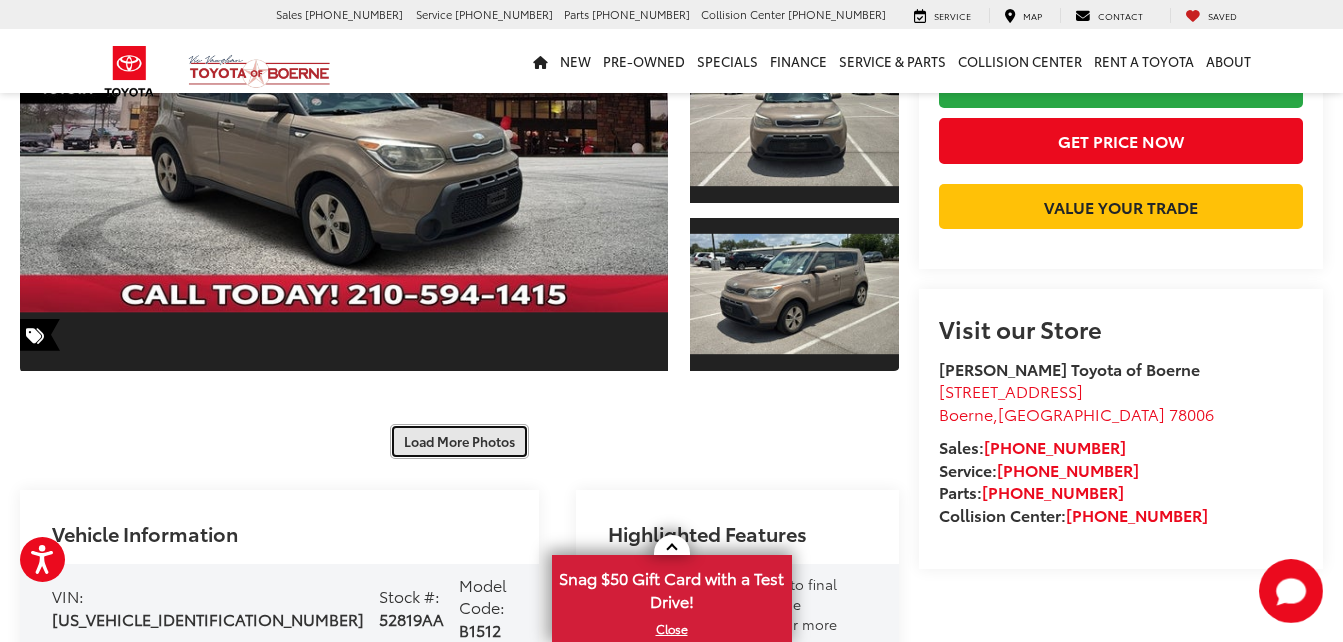 click on "Load More Photos" at bounding box center (459, 441) 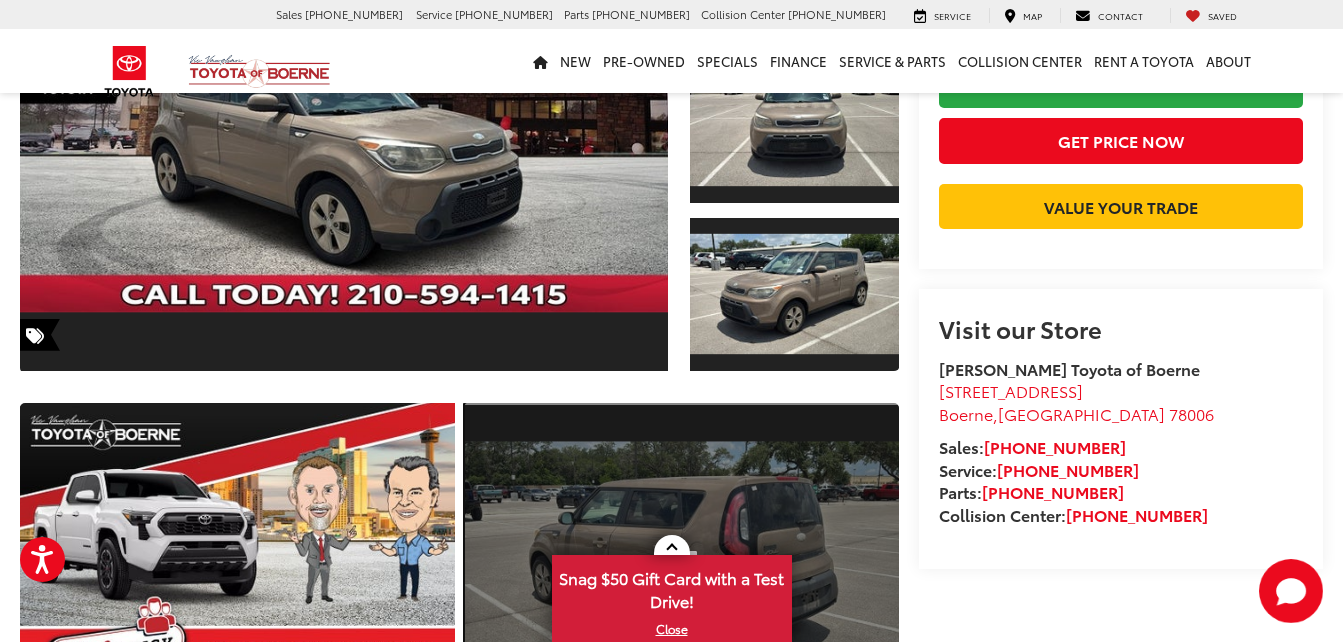 click at bounding box center [682, 566] 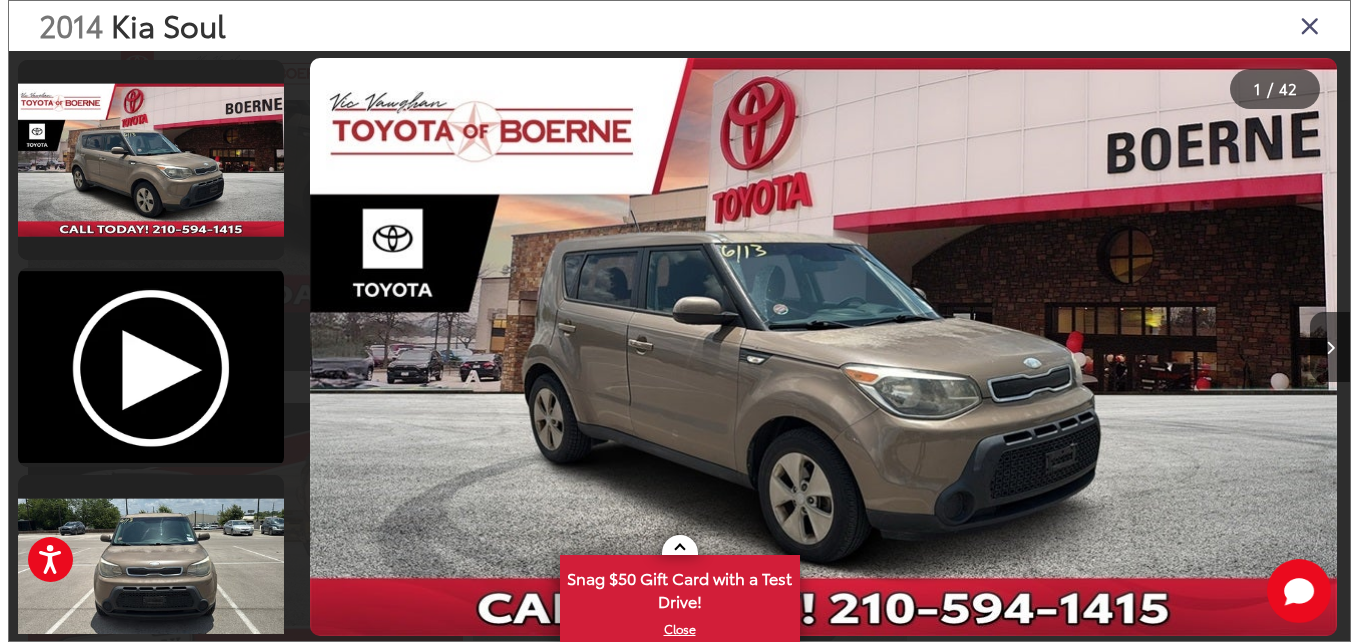 scroll, scrollTop: 603, scrollLeft: 0, axis: vertical 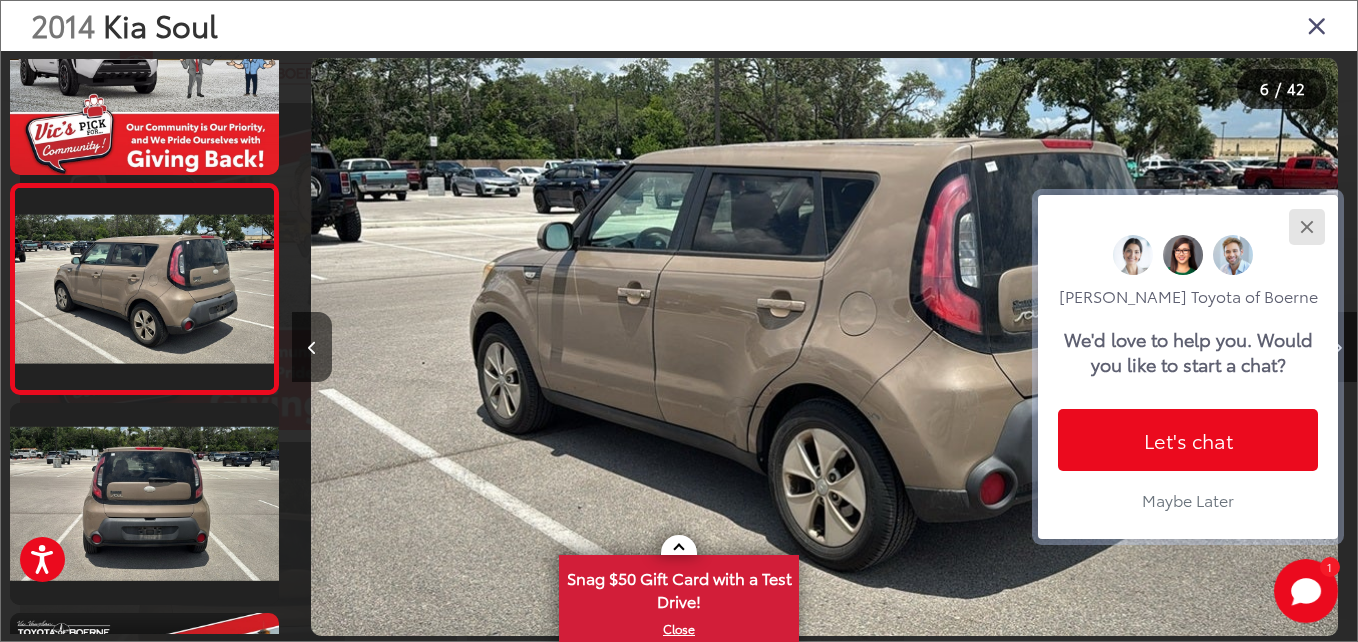 click at bounding box center (1306, 226) 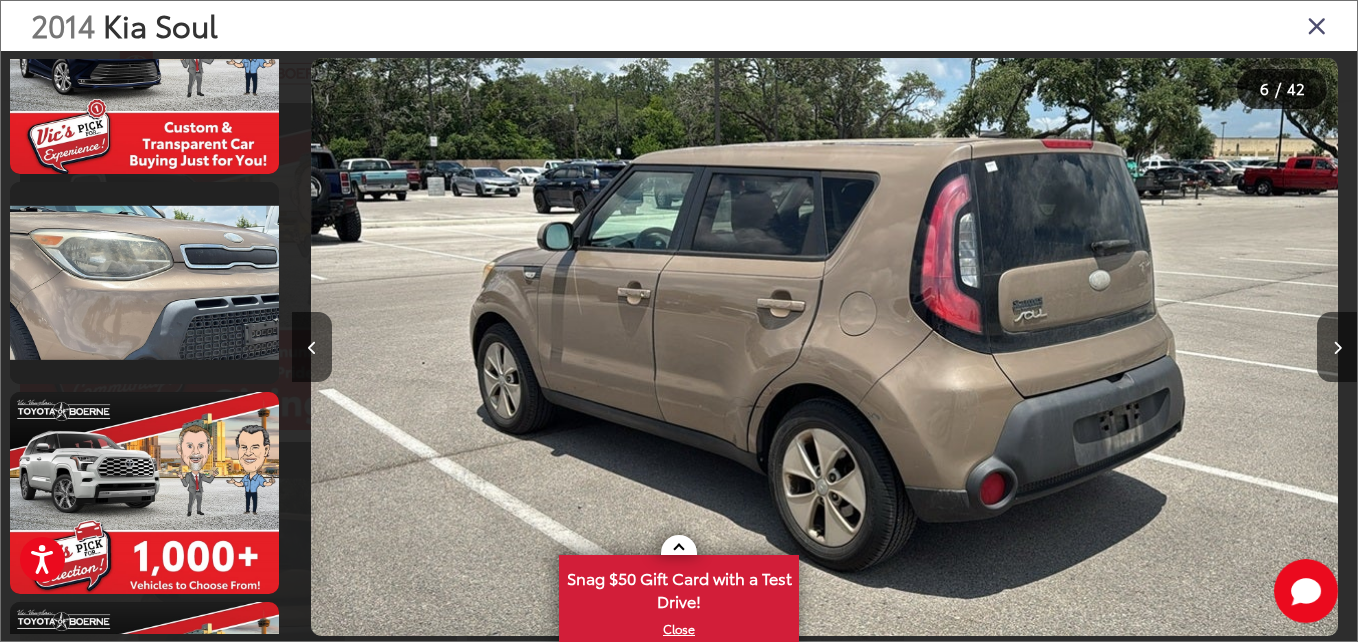 scroll, scrollTop: 3426, scrollLeft: 0, axis: vertical 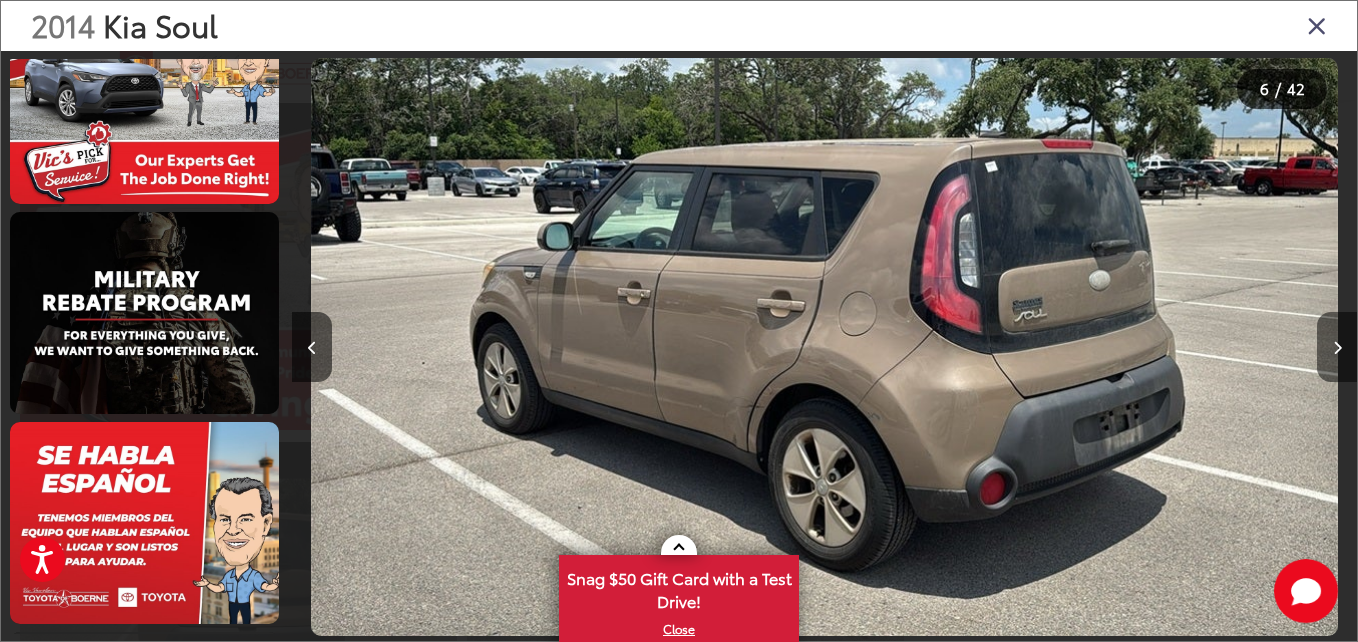 click at bounding box center (1337, 347) 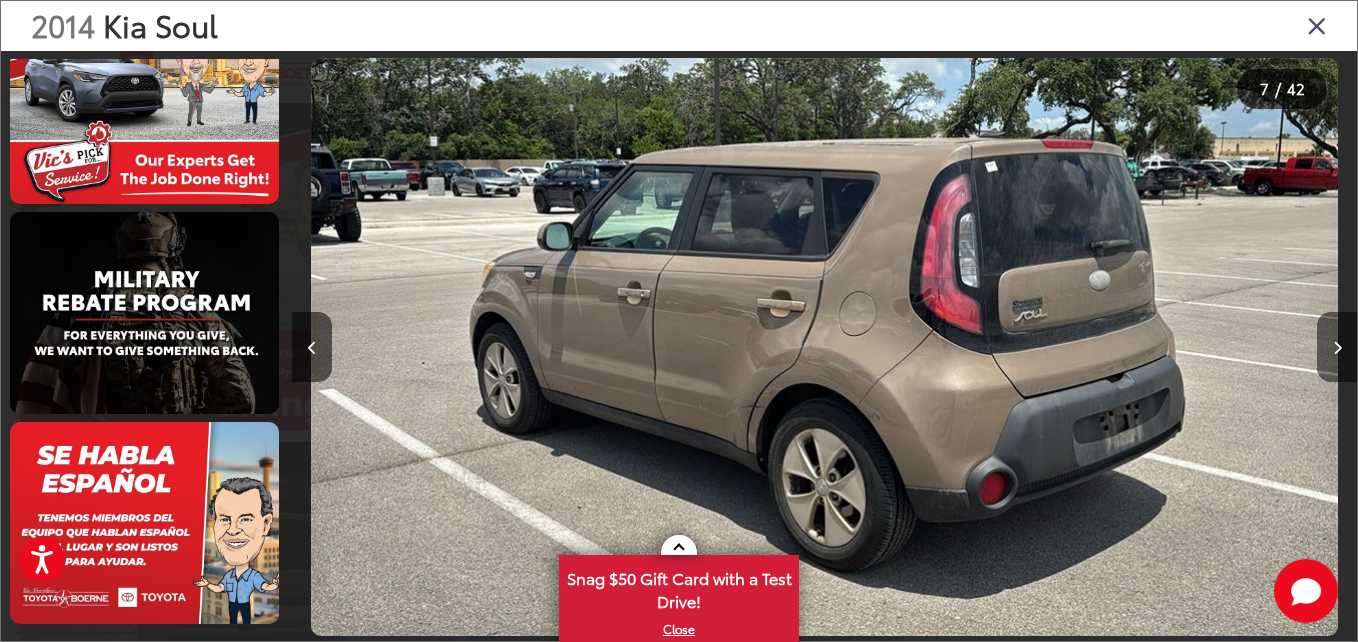 scroll, scrollTop: 3098, scrollLeft: 0, axis: vertical 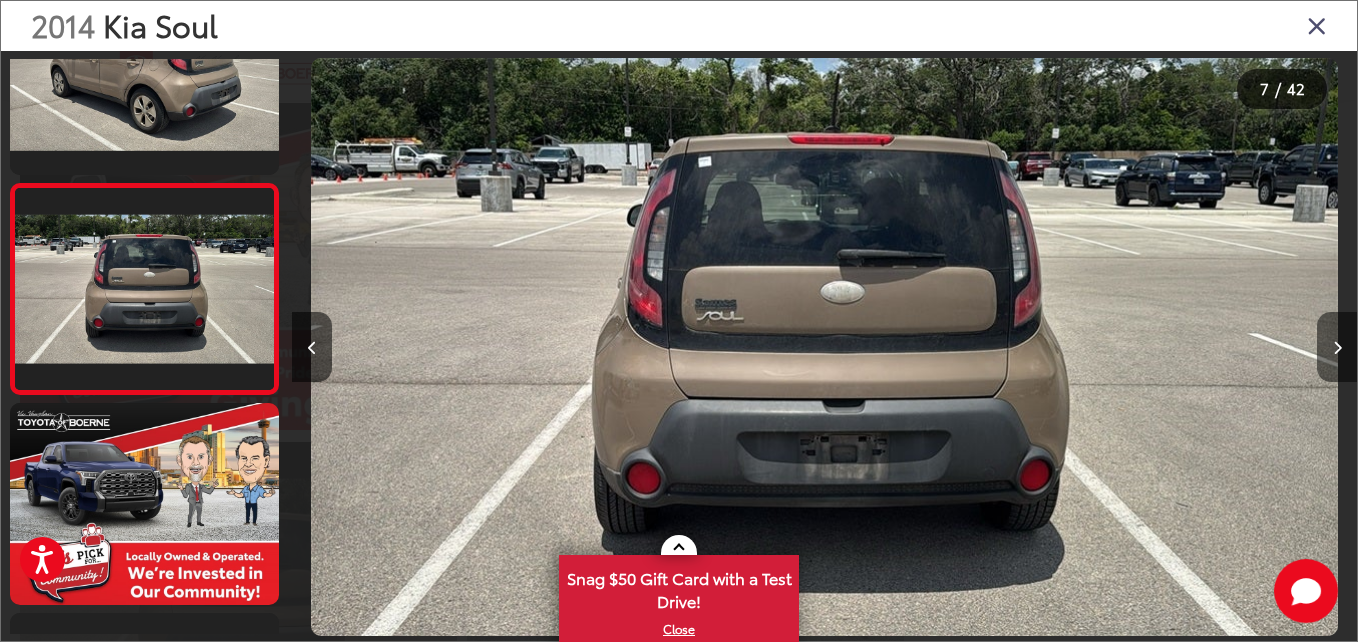 click at bounding box center [1337, 347] 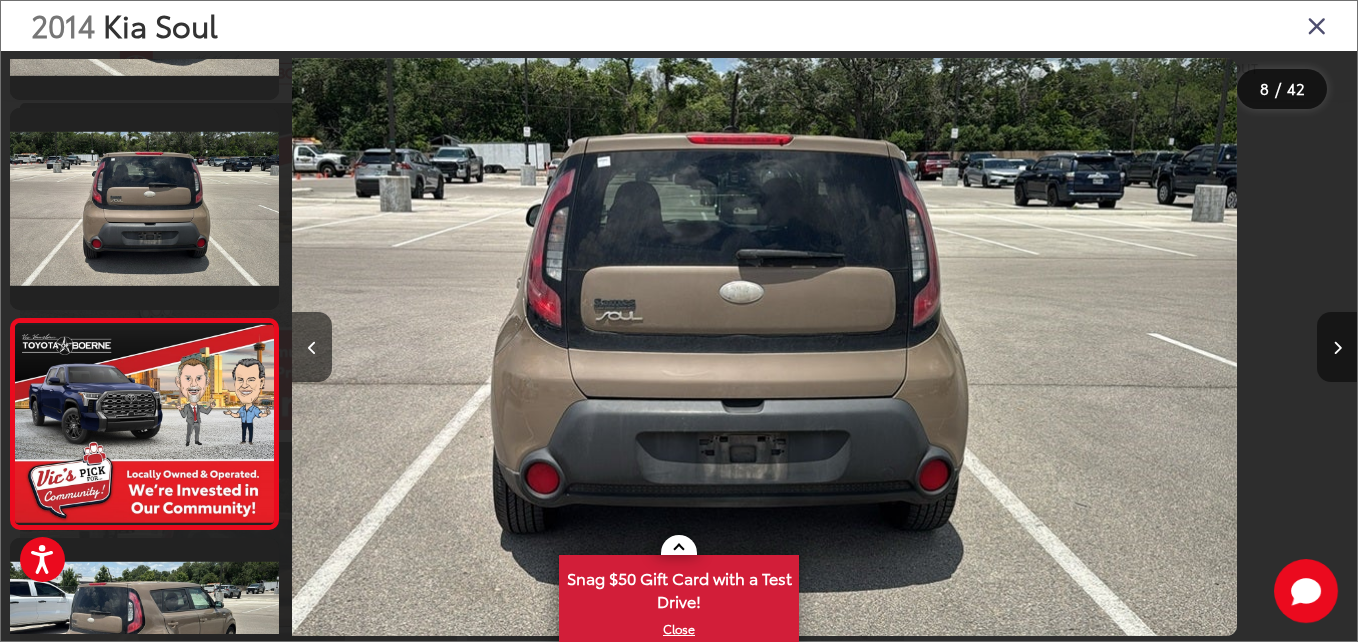 scroll, scrollTop: 1322, scrollLeft: 0, axis: vertical 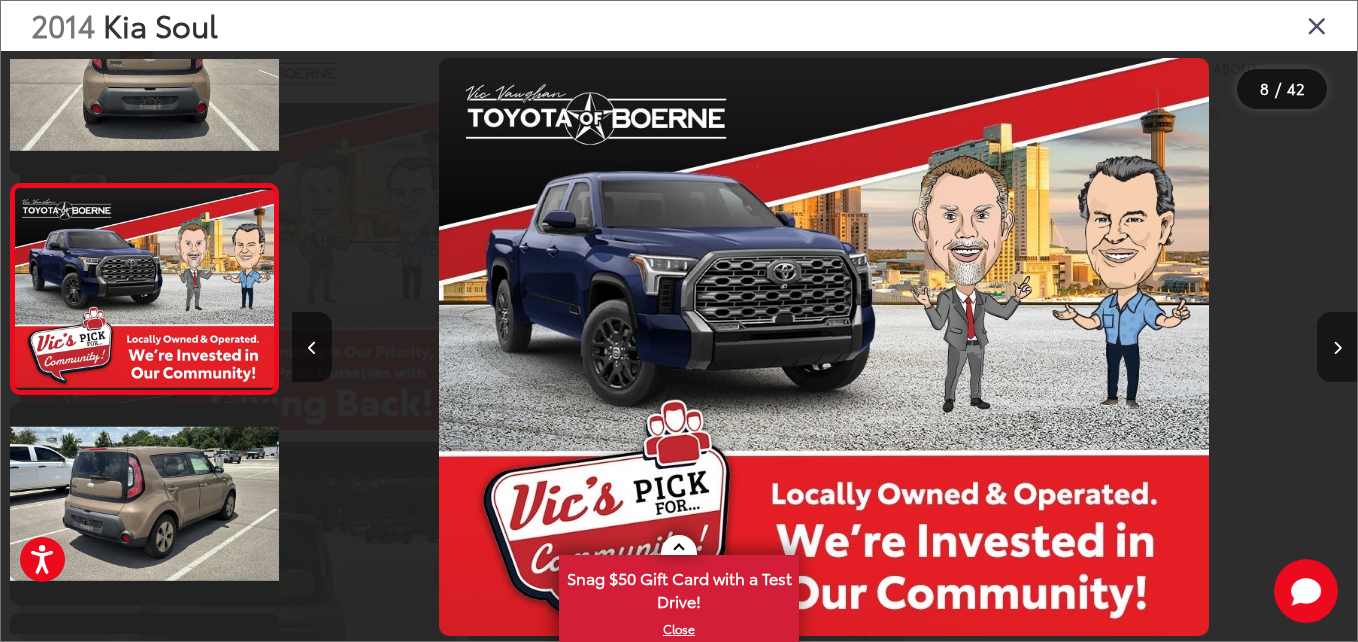 click at bounding box center (1337, 347) 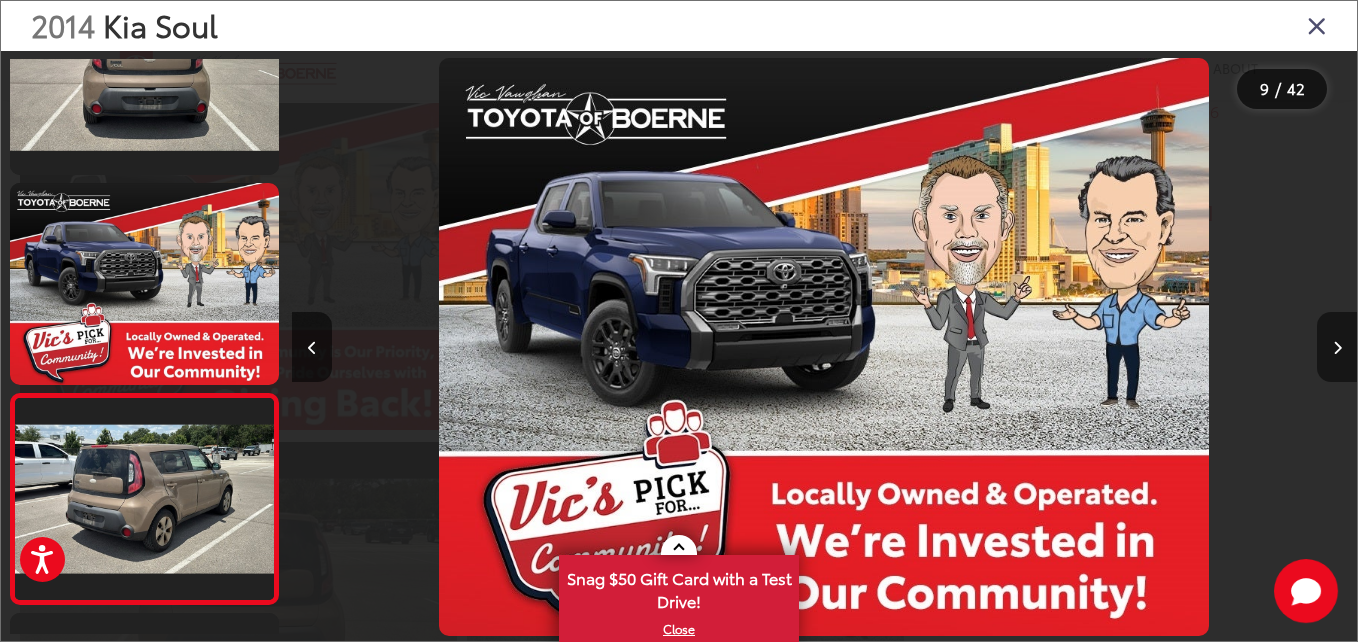 scroll, scrollTop: 0, scrollLeft: 7807, axis: horizontal 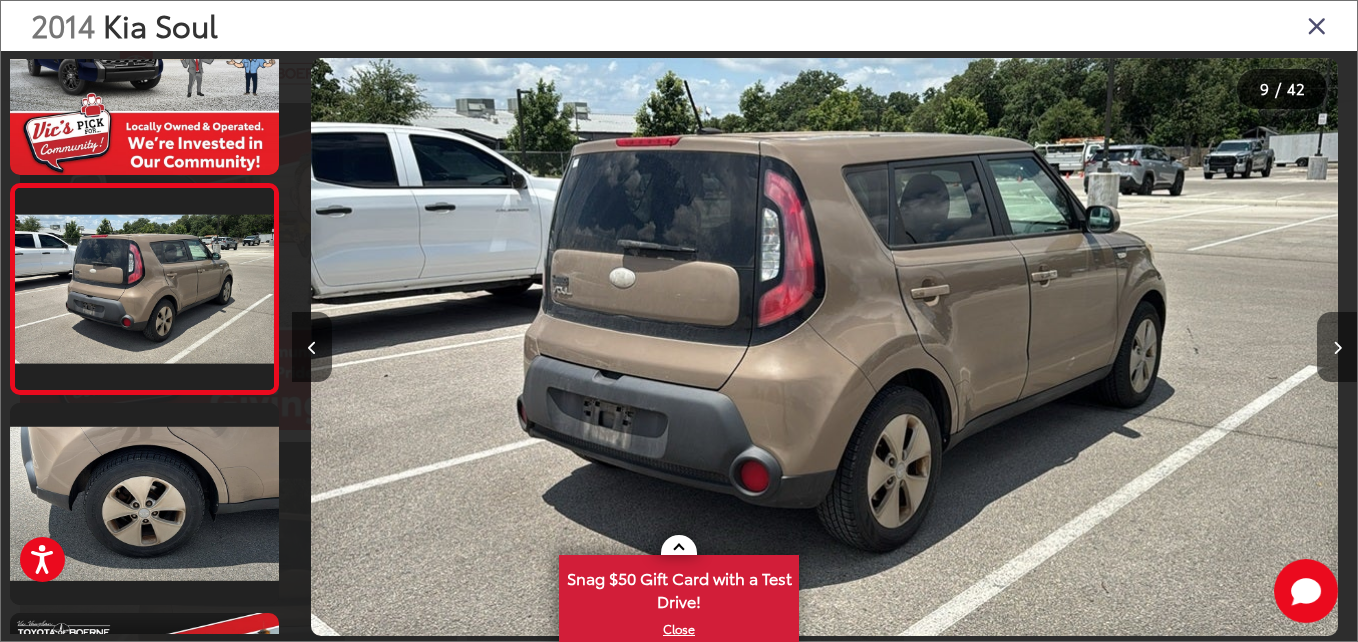 click at bounding box center (1337, 347) 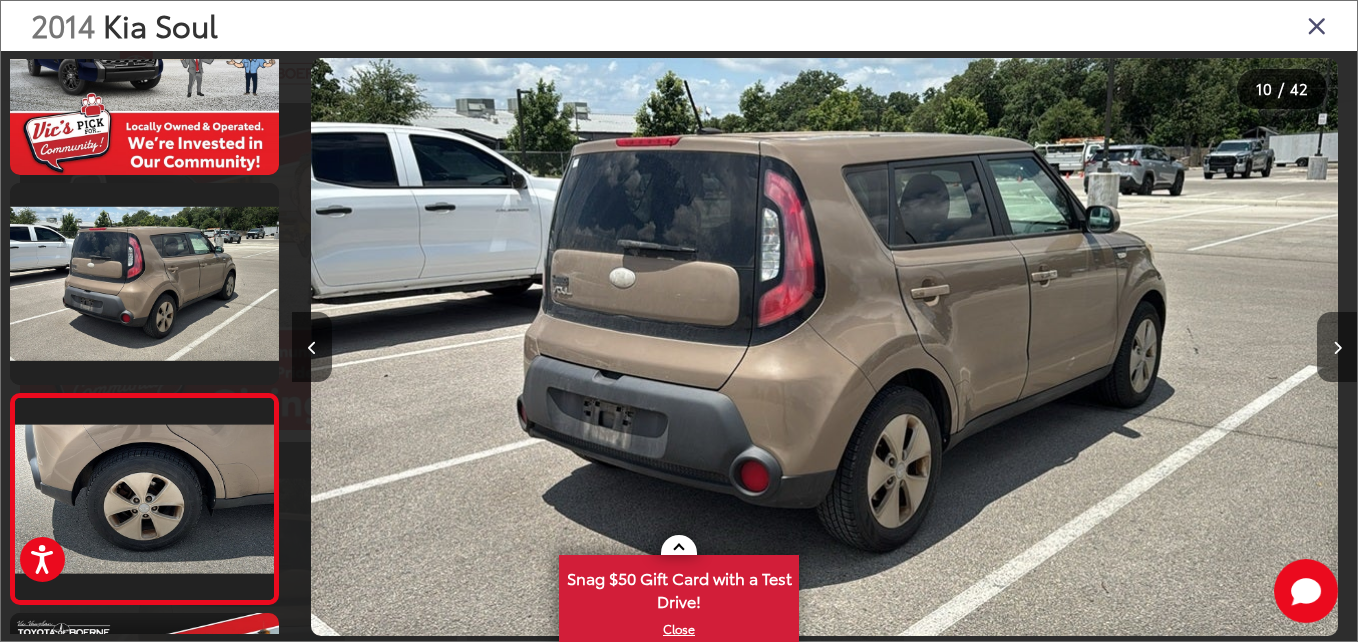 scroll, scrollTop: 0, scrollLeft: 8927, axis: horizontal 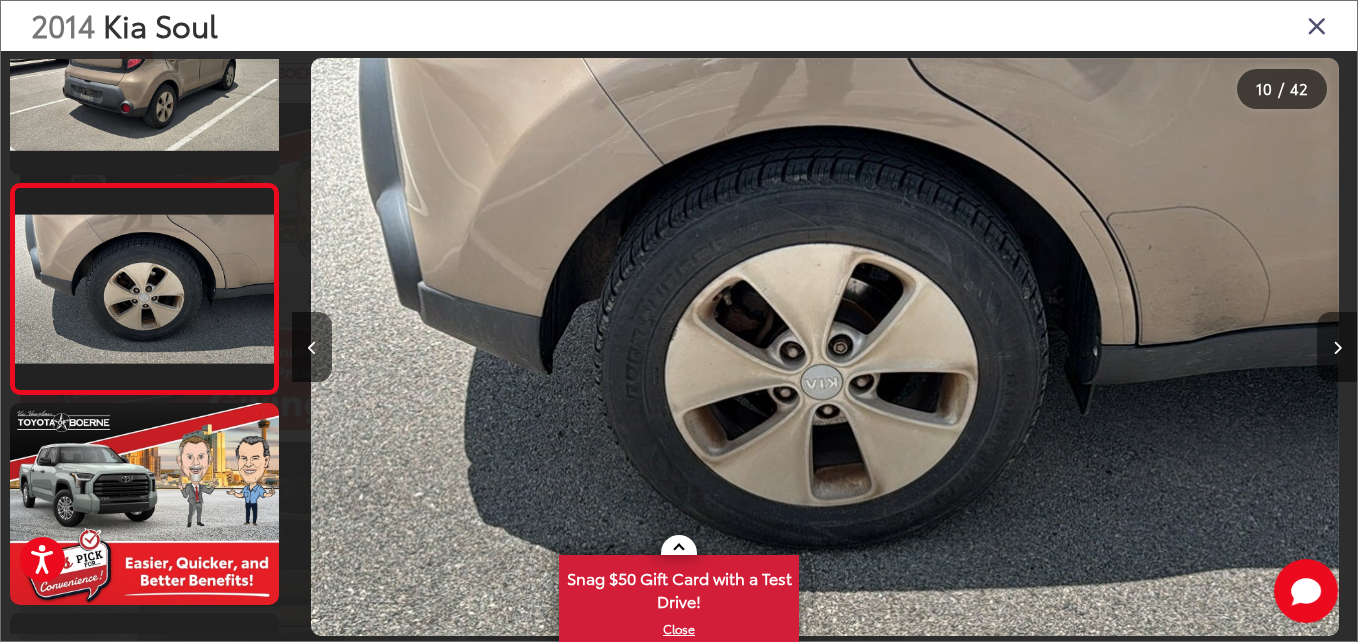 click at bounding box center (1337, 347) 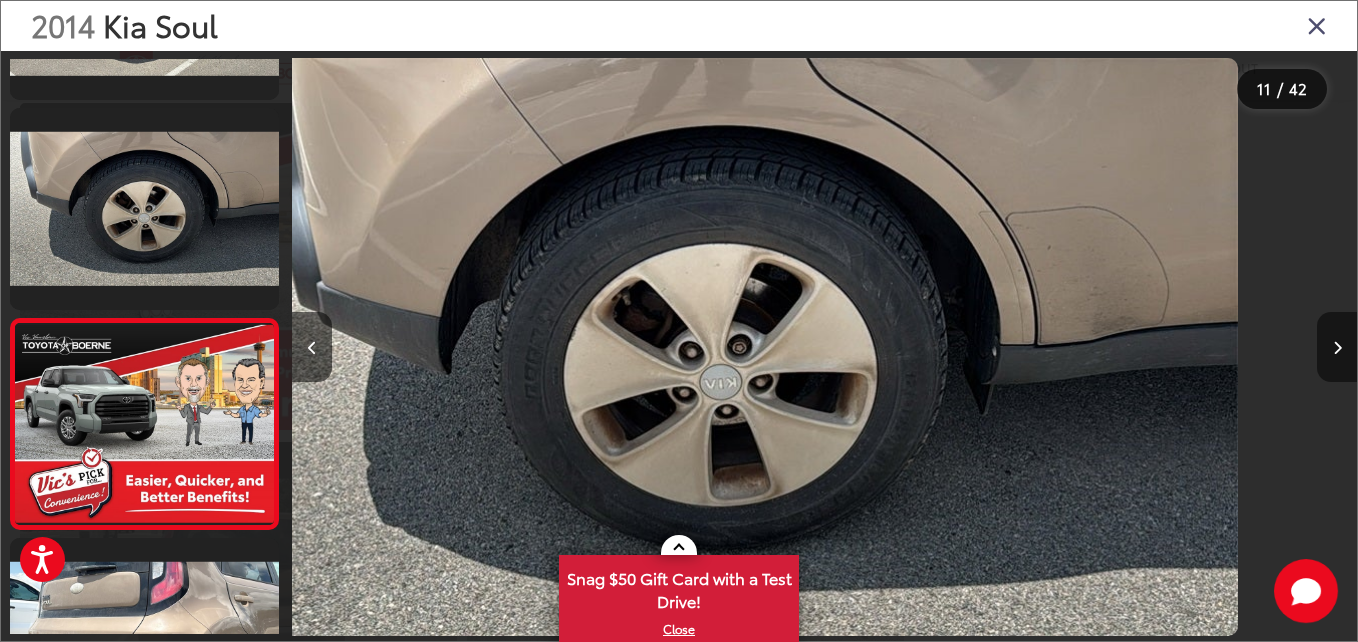 scroll, scrollTop: 1964, scrollLeft: 0, axis: vertical 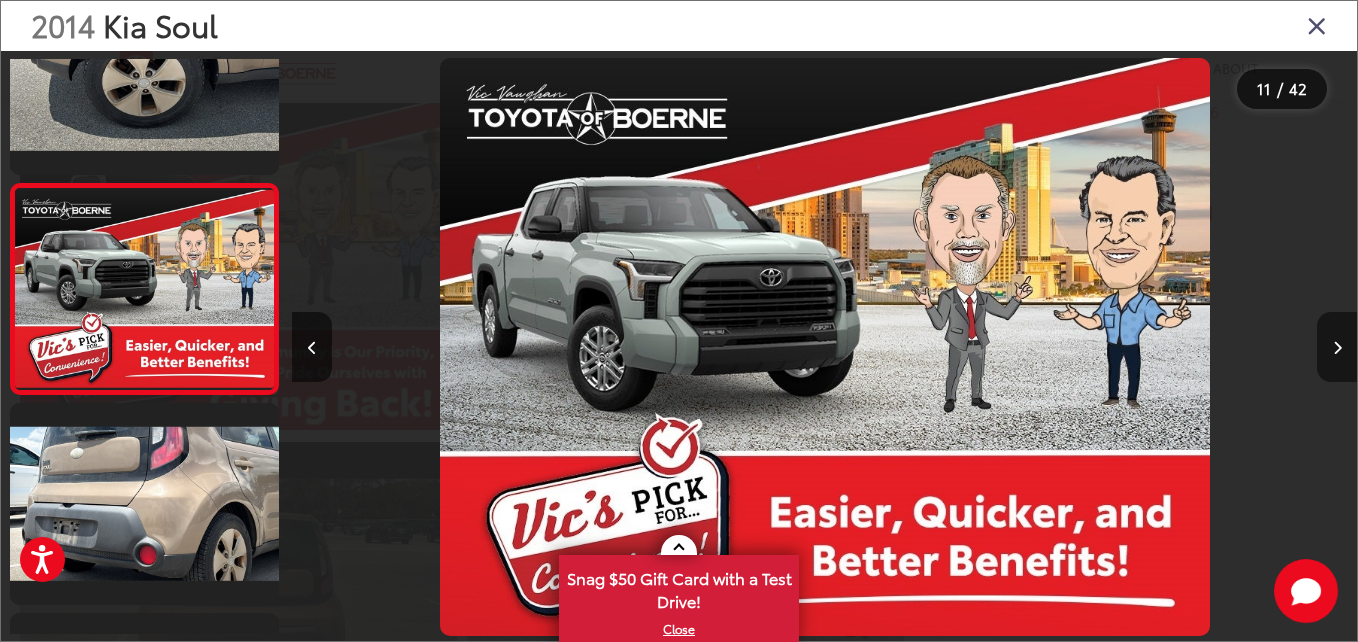 click at bounding box center (1337, 347) 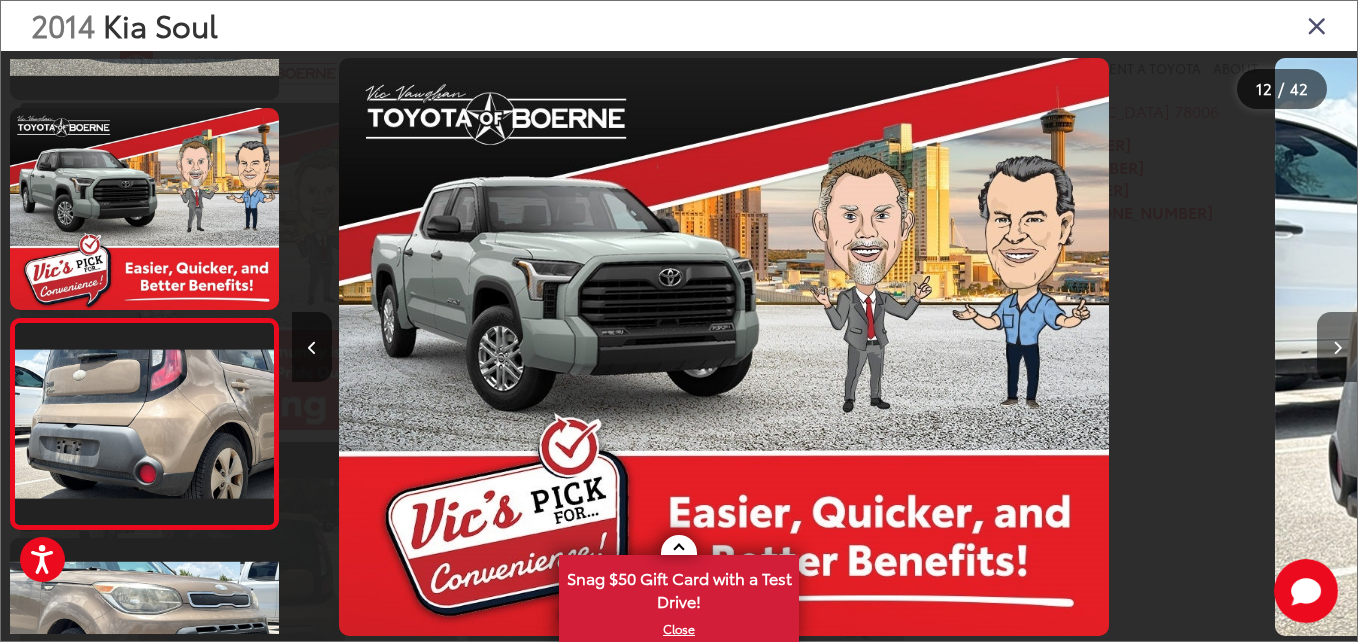 scroll, scrollTop: 2182, scrollLeft: 0, axis: vertical 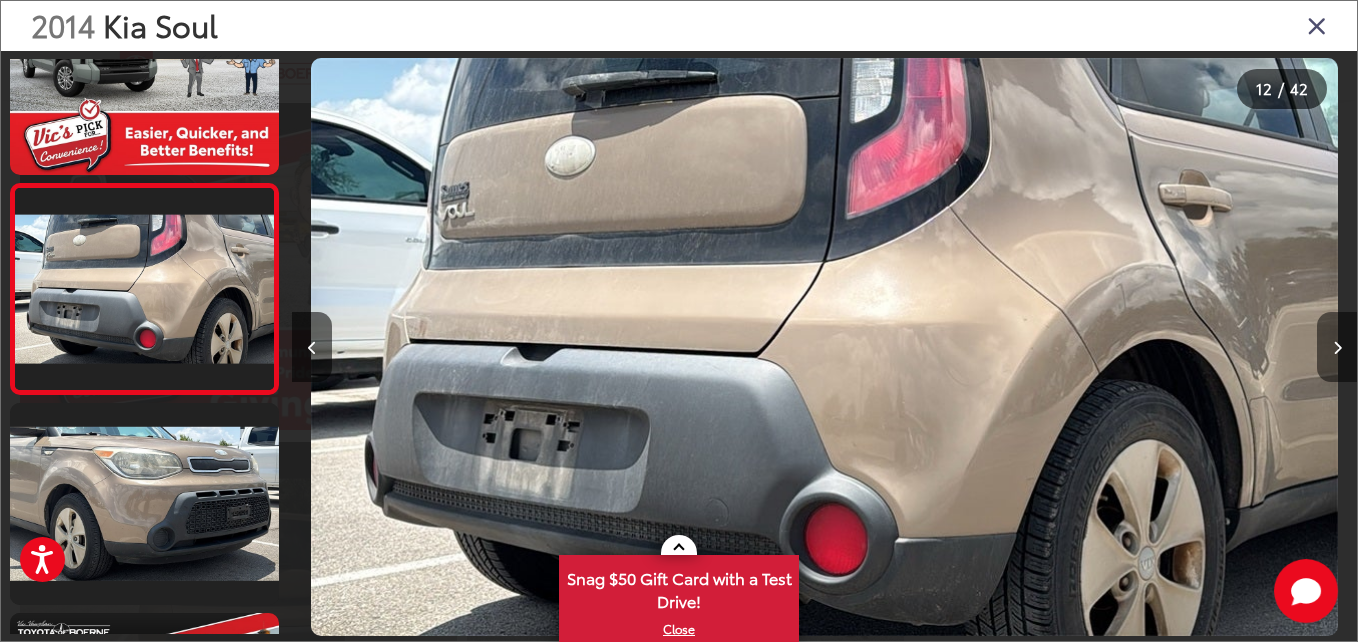 click at bounding box center (1337, 347) 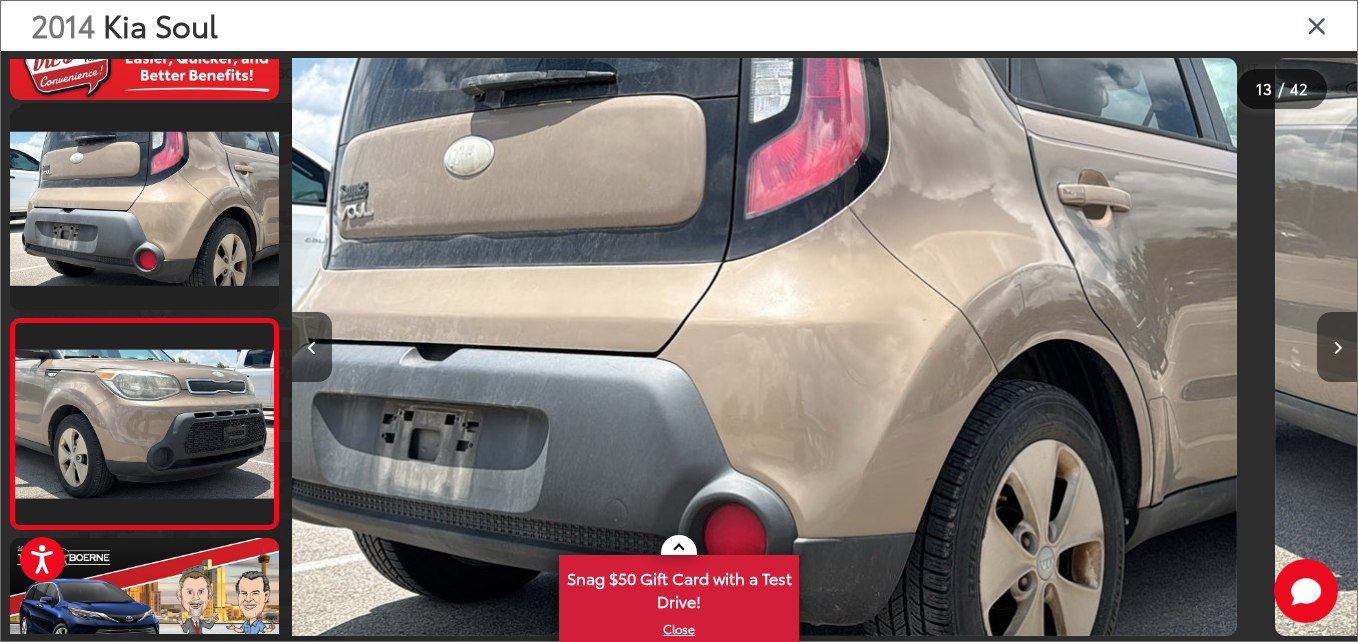 scroll, scrollTop: 2371, scrollLeft: 0, axis: vertical 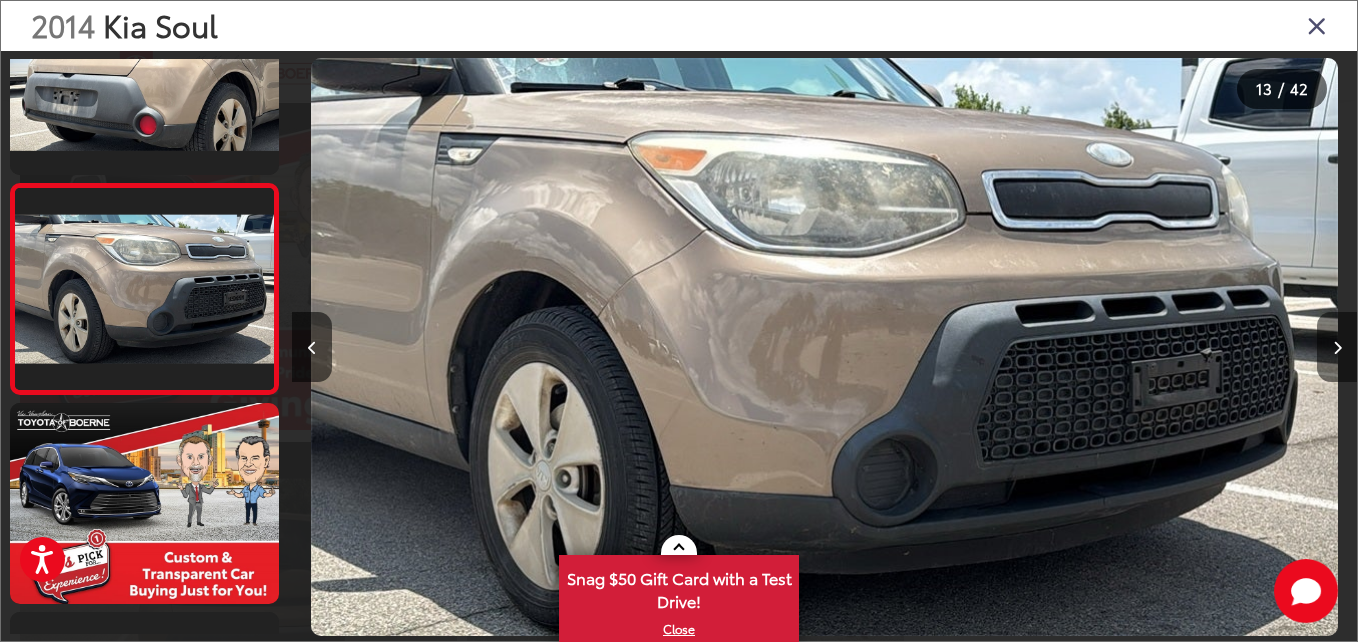click at bounding box center (1337, 347) 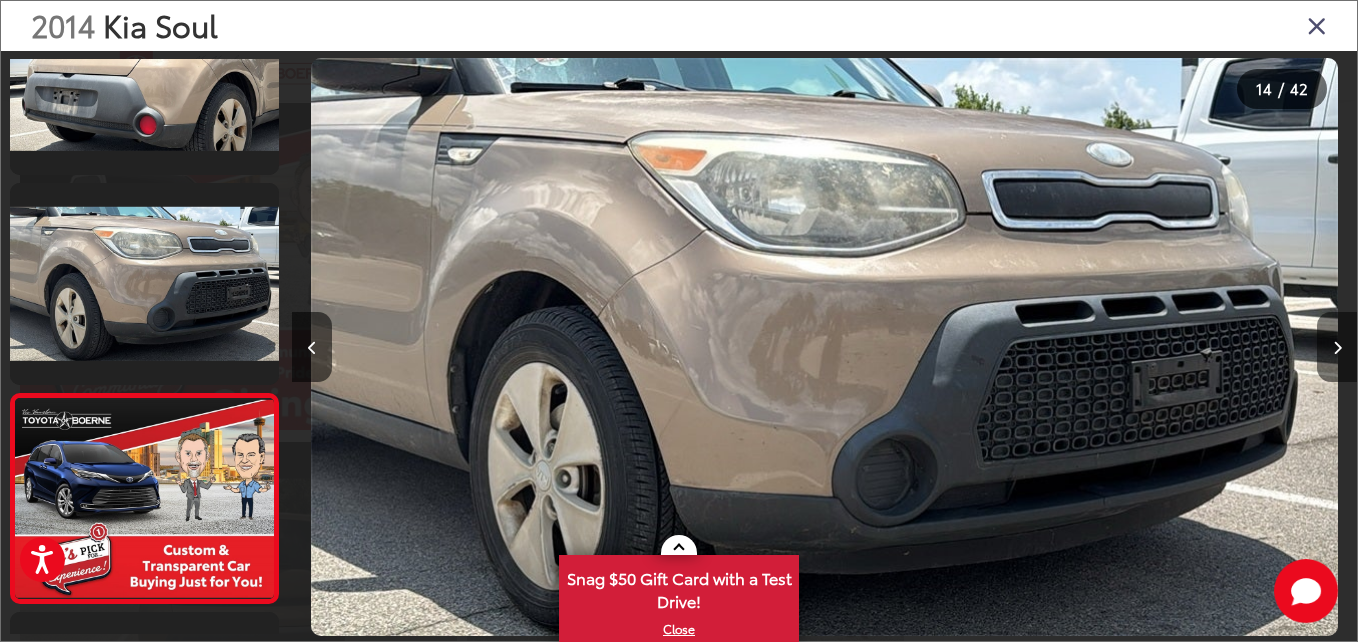 scroll, scrollTop: 0, scrollLeft: 13185, axis: horizontal 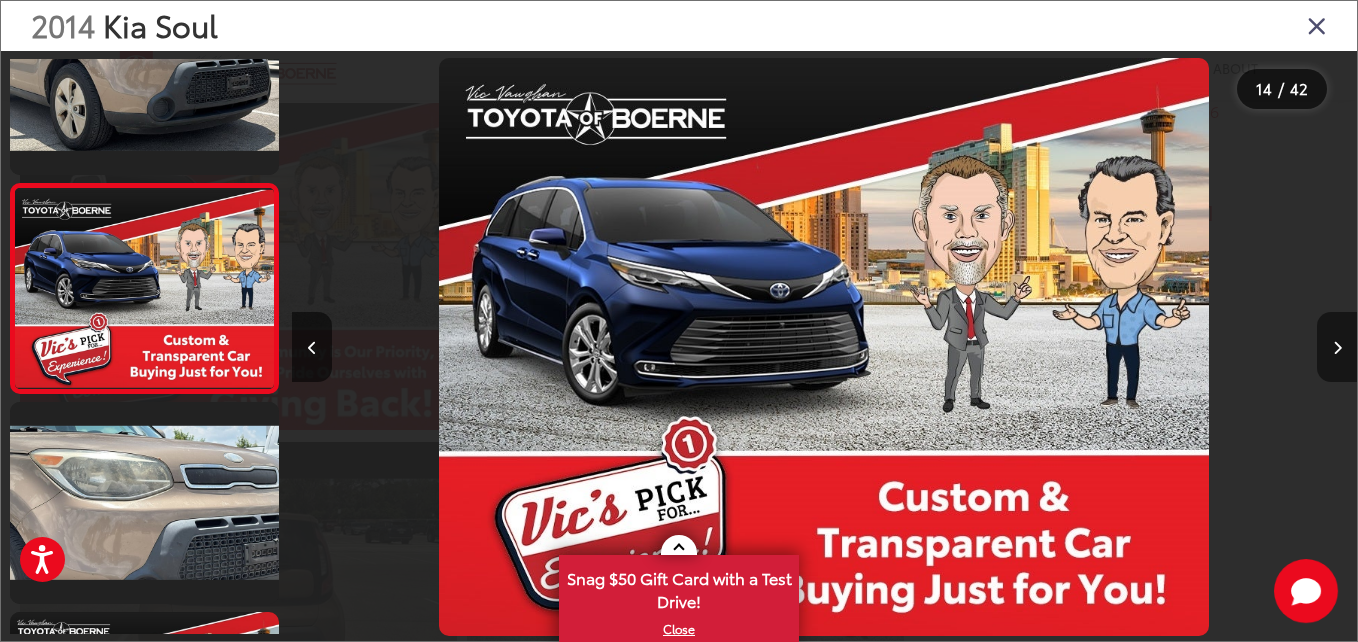 click at bounding box center [1337, 347] 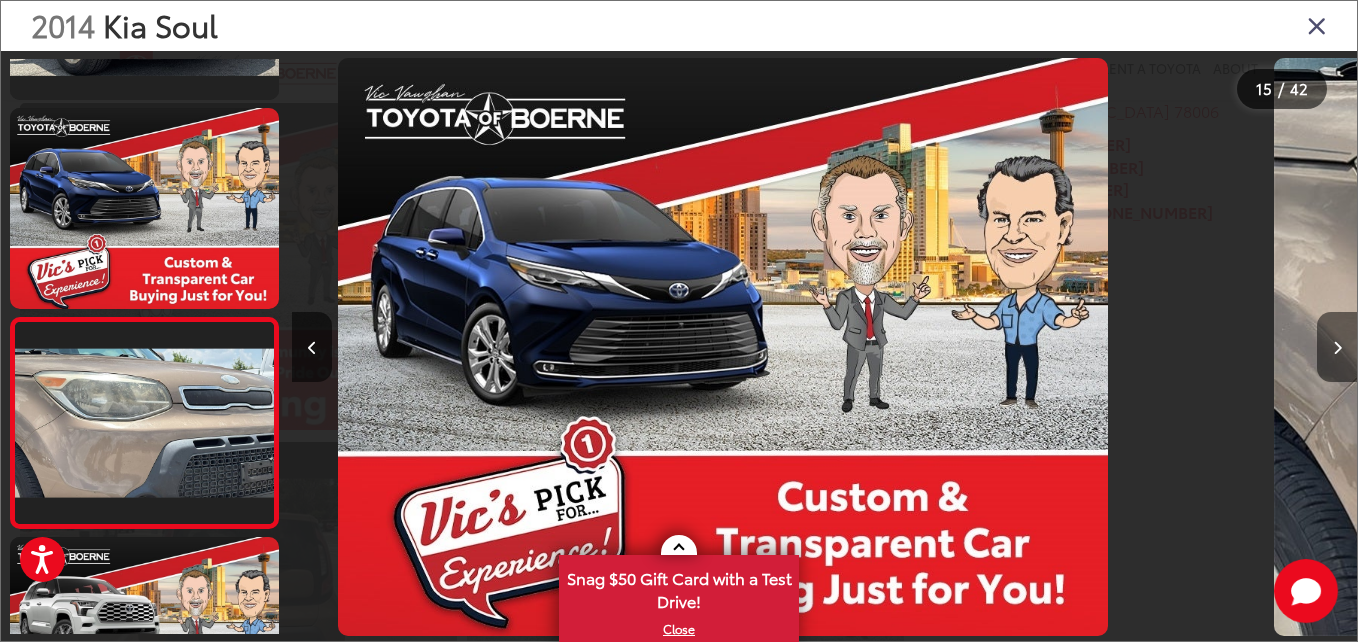 scroll 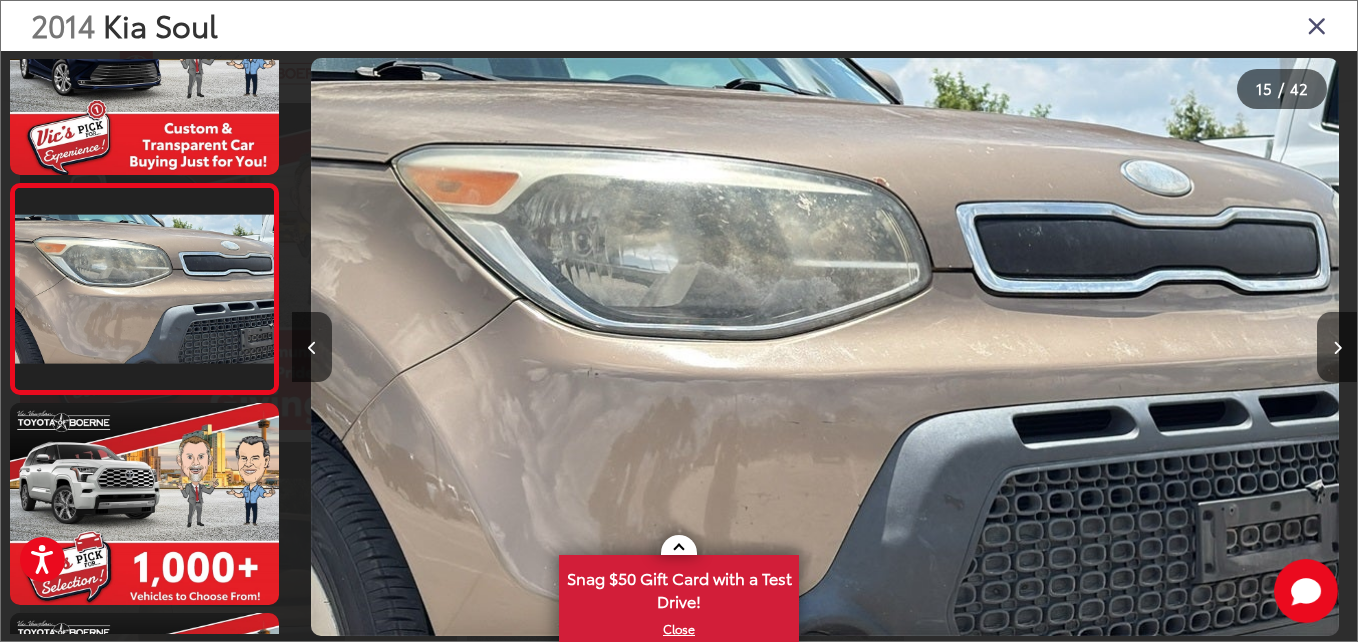 click at bounding box center (1317, 25) 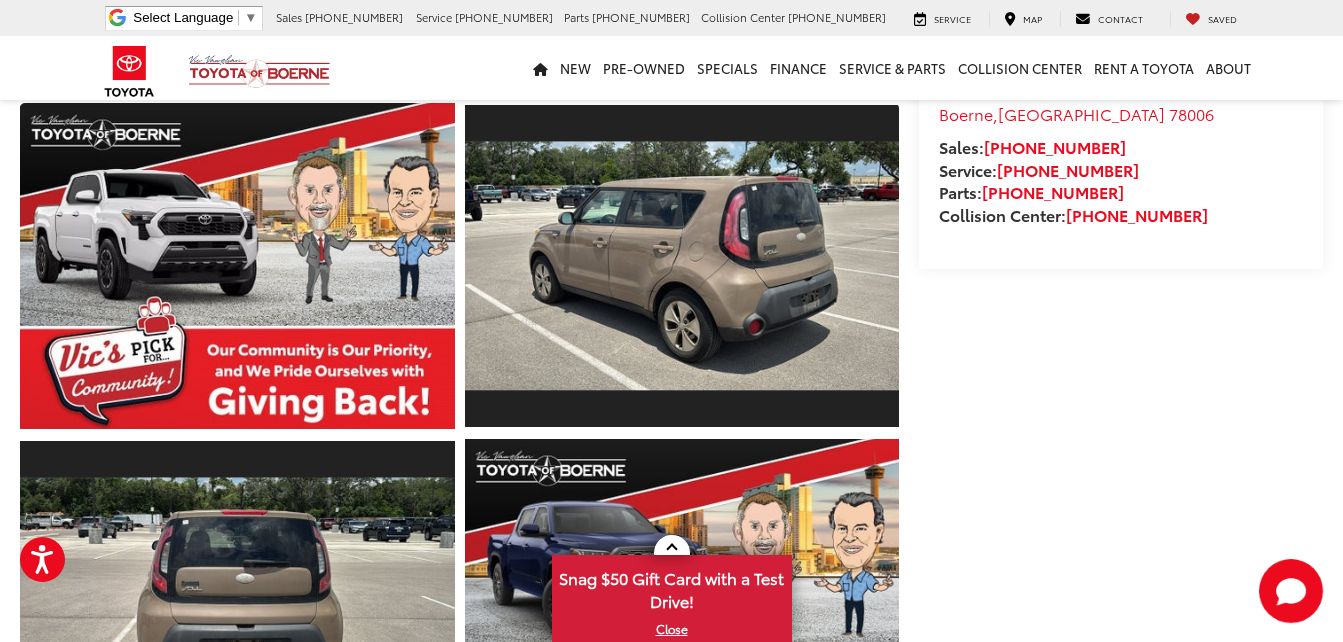 click on "Vic Vaughan Toyota of Boerne
Used Vehicles
2014
Kia
Soul
Base
Confirm Availability
Photos
1
/
42
Load More Photos" at bounding box center (671, 1296) 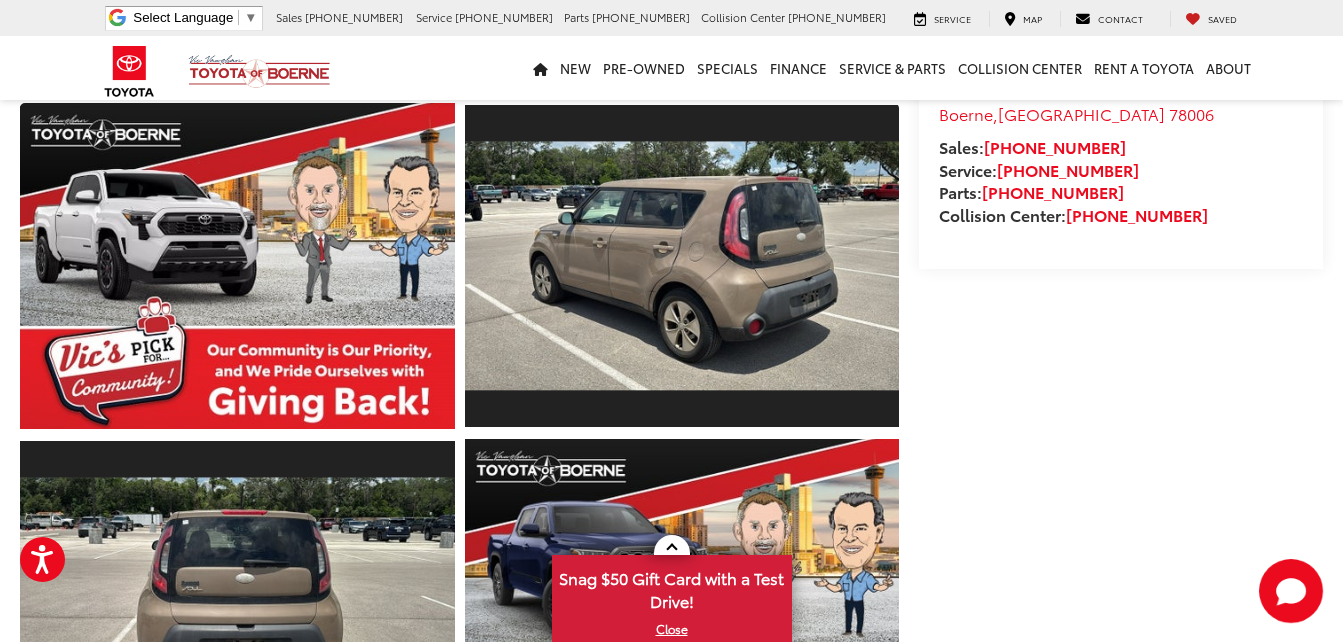 click on "Vic Vaughan Toyota of Boerne
Used Vehicles
2014
Kia
Soul
Base
Confirm Availability
Photos
1
/
42
Load More Photos" at bounding box center (671, 1296) 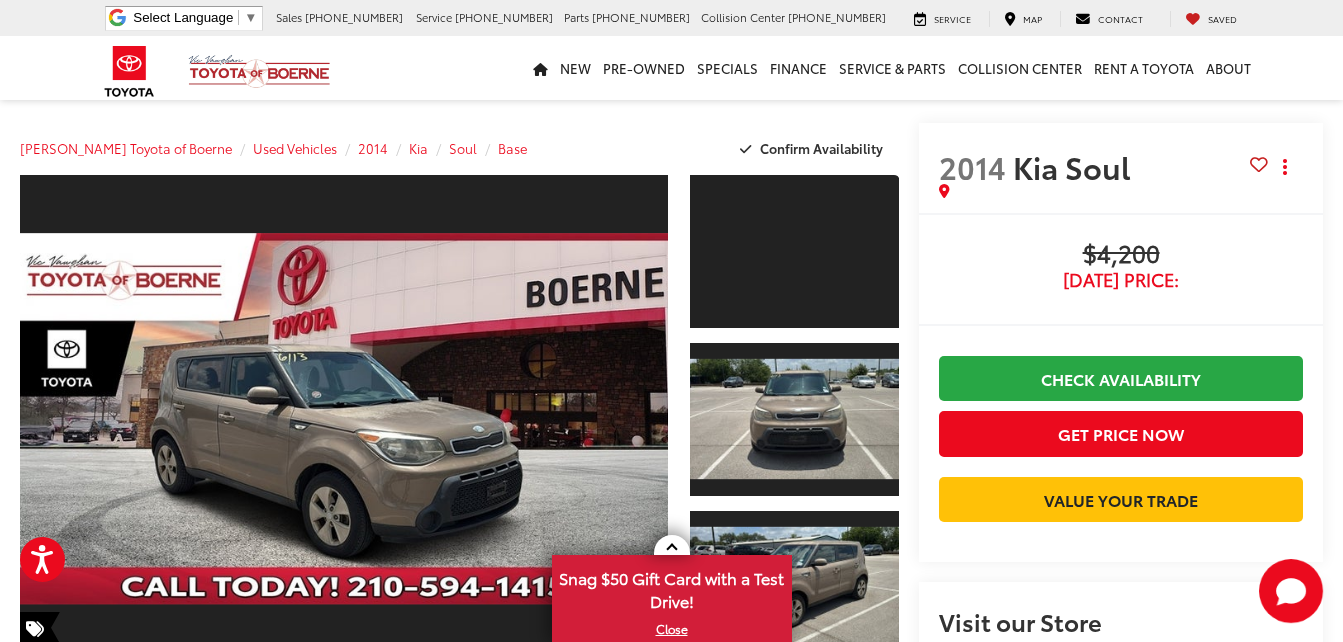 scroll, scrollTop: 0, scrollLeft: 0, axis: both 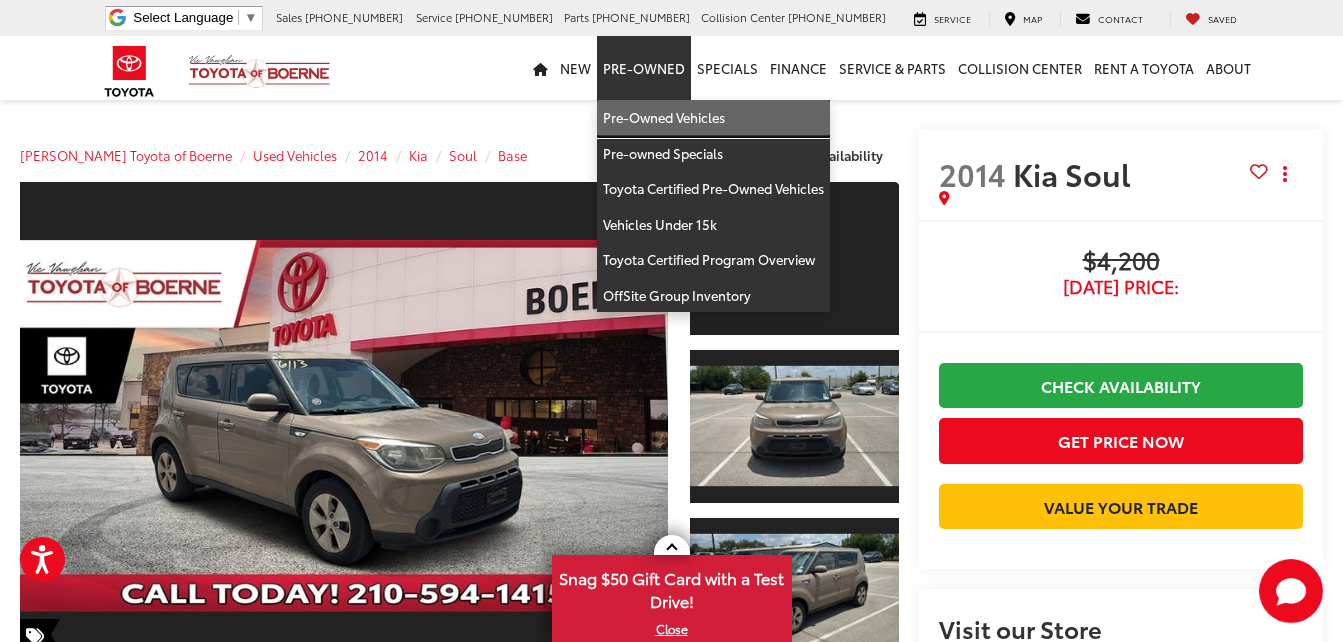 click on "Pre-Owned Vehicles" at bounding box center (713, 118) 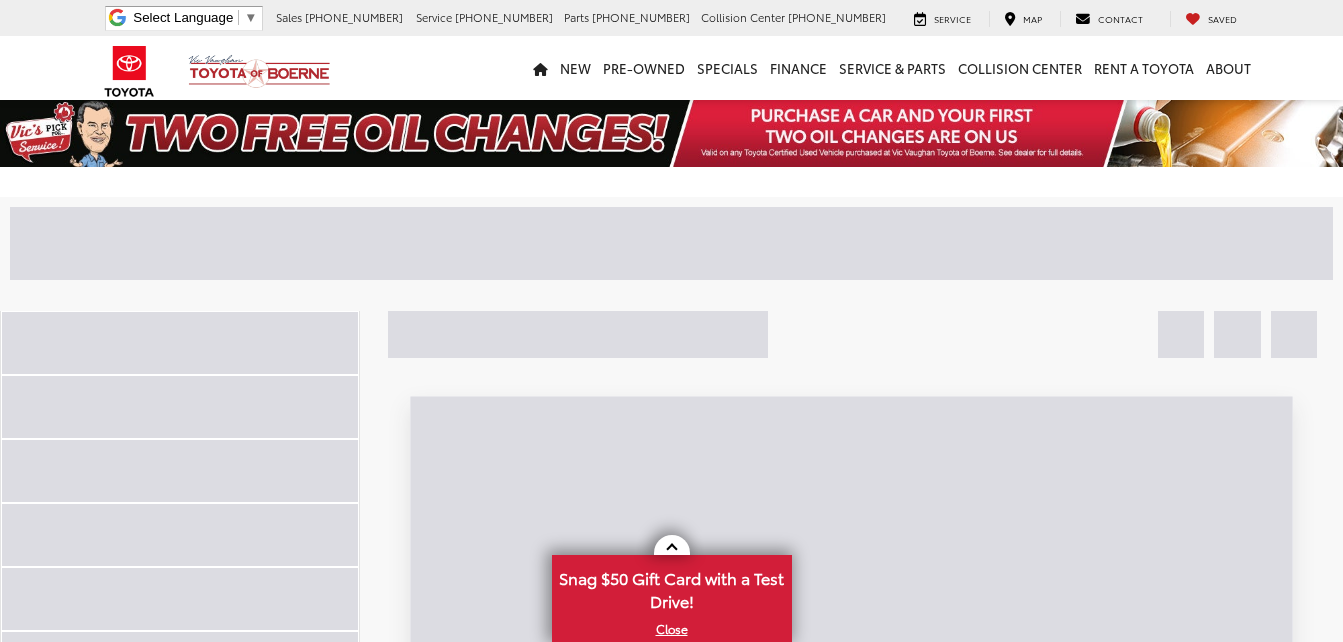 scroll, scrollTop: 0, scrollLeft: 0, axis: both 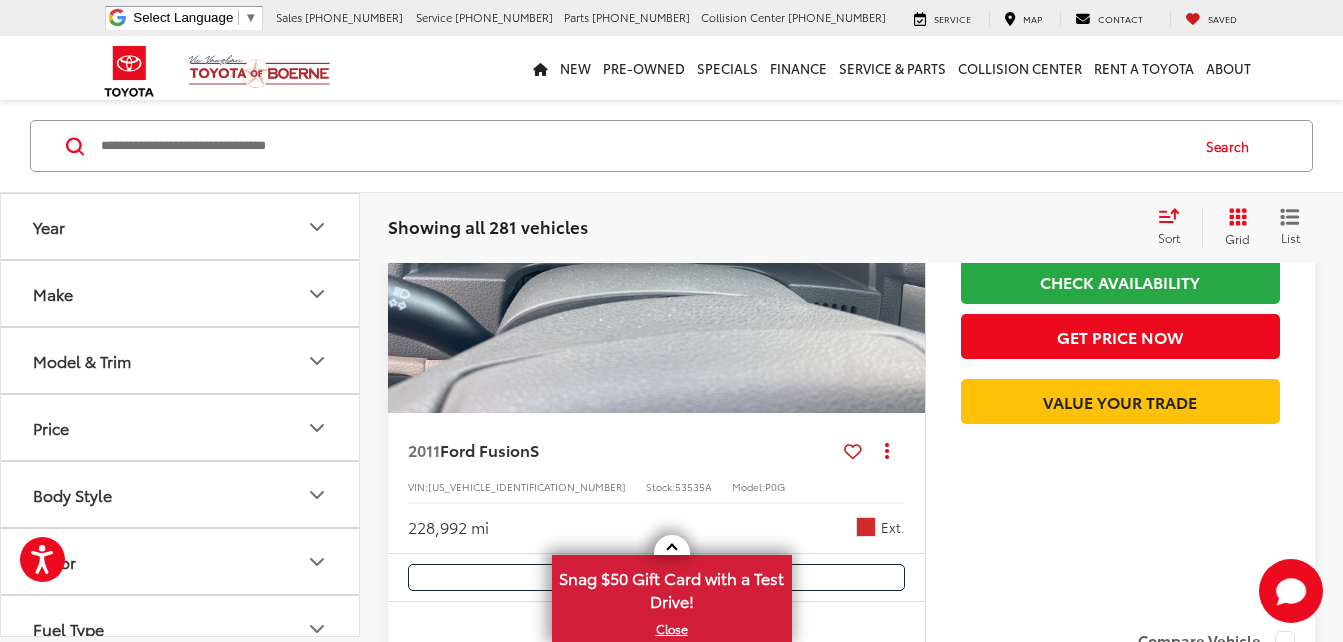 click on "Sort" at bounding box center [1175, 227] 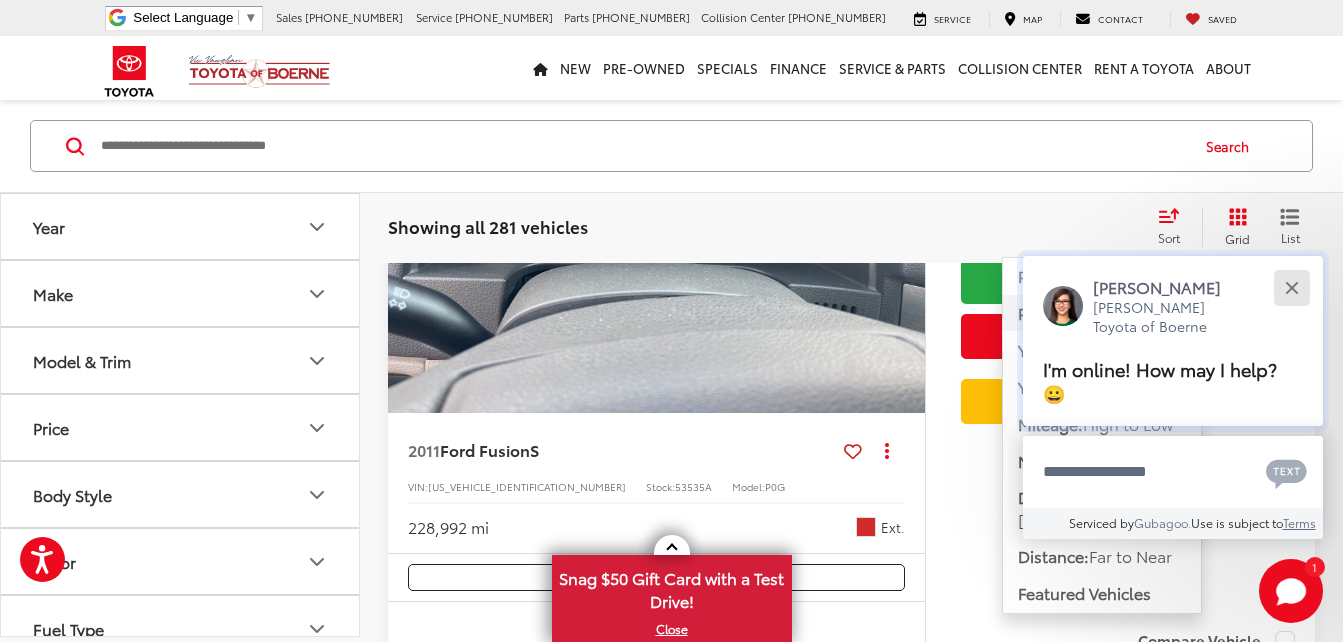 click at bounding box center [1291, 287] 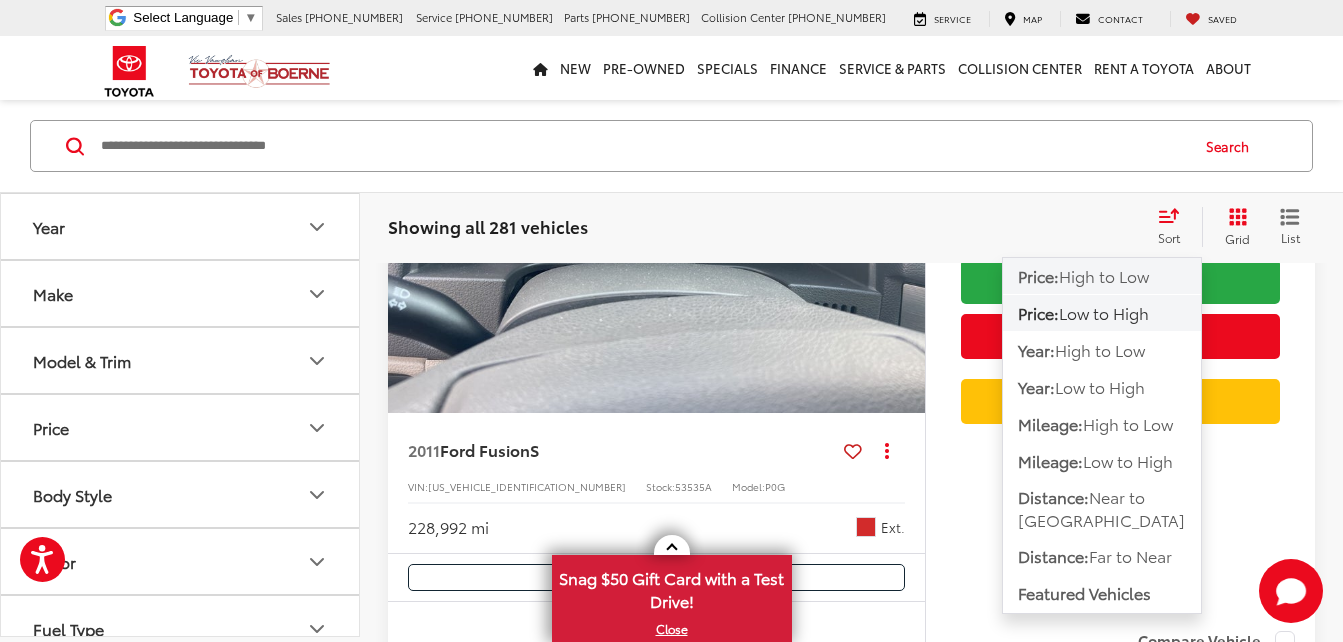 click on "High to Low" at bounding box center [1104, 275] 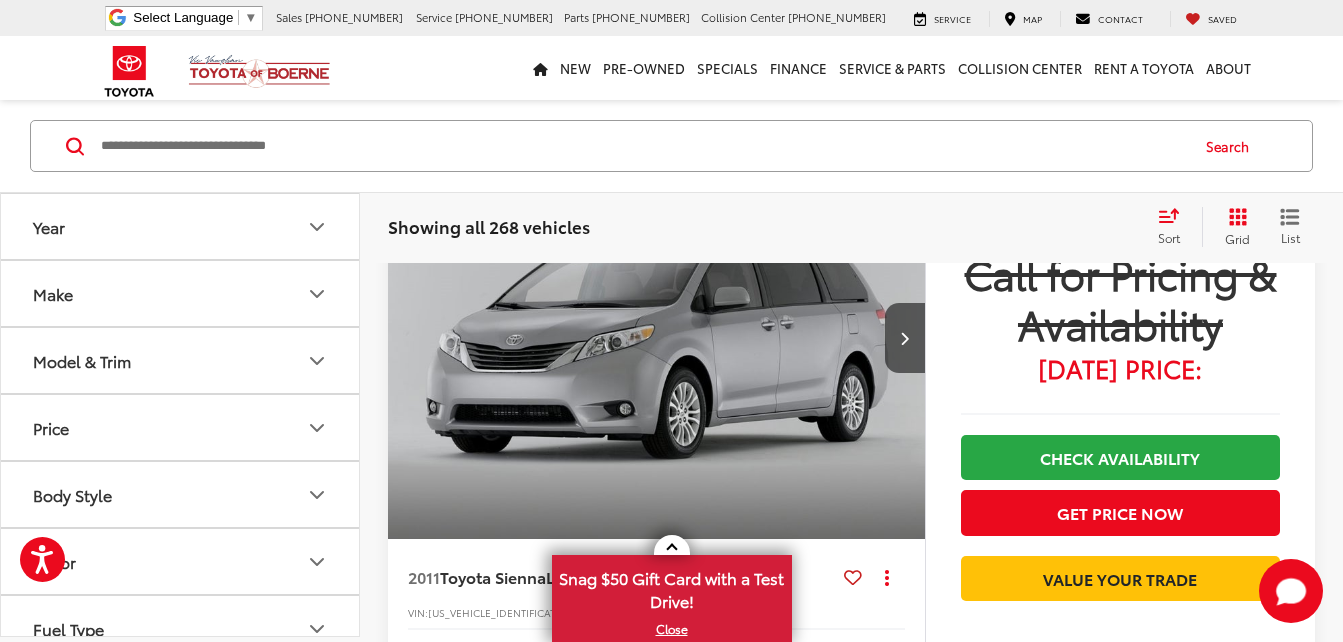 scroll, scrollTop: 7997, scrollLeft: 0, axis: vertical 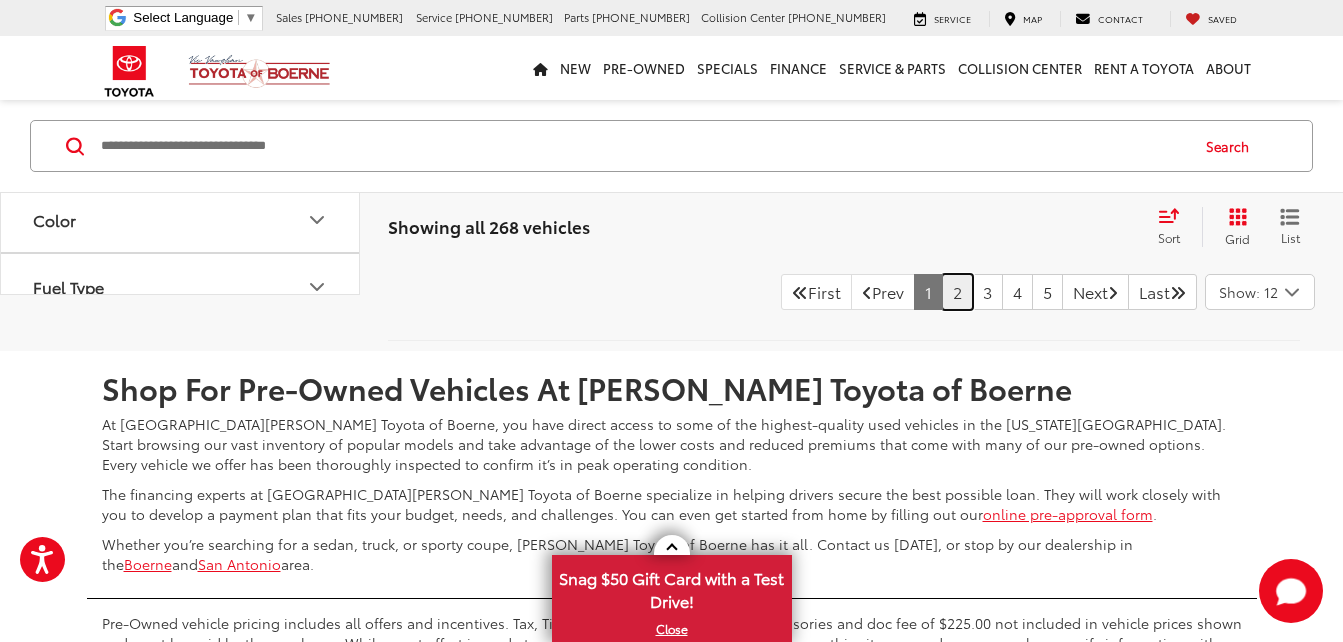 click on "2" at bounding box center (957, 292) 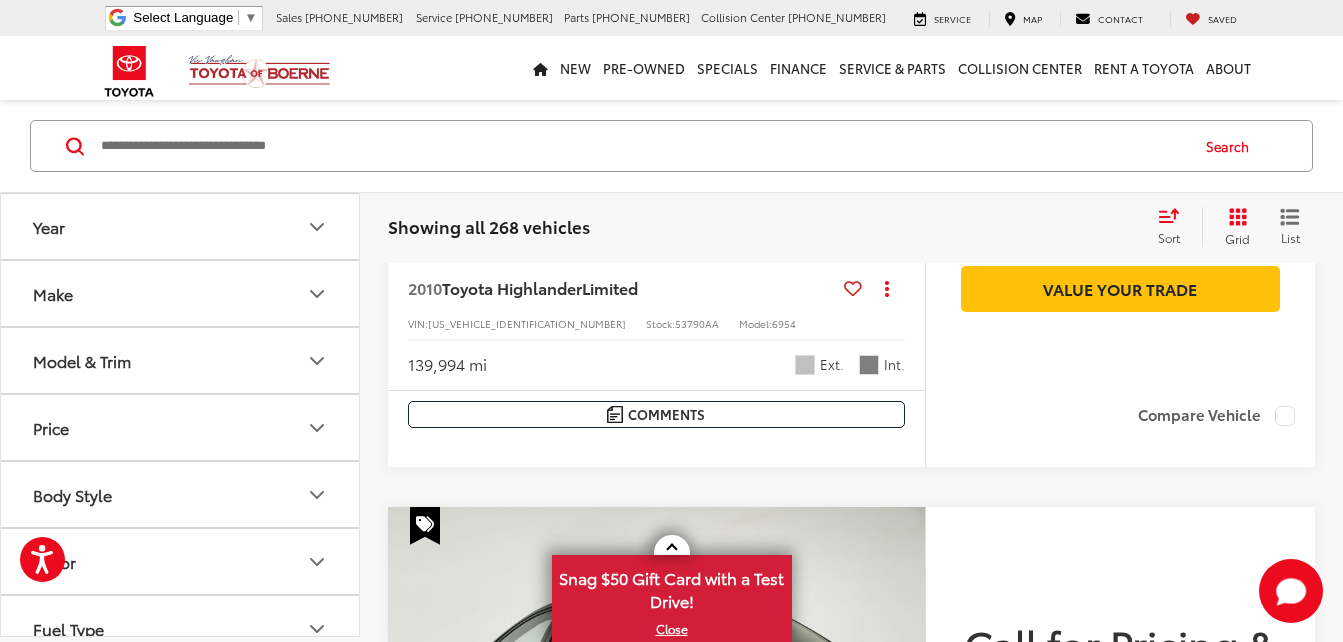 scroll, scrollTop: 5197, scrollLeft: 0, axis: vertical 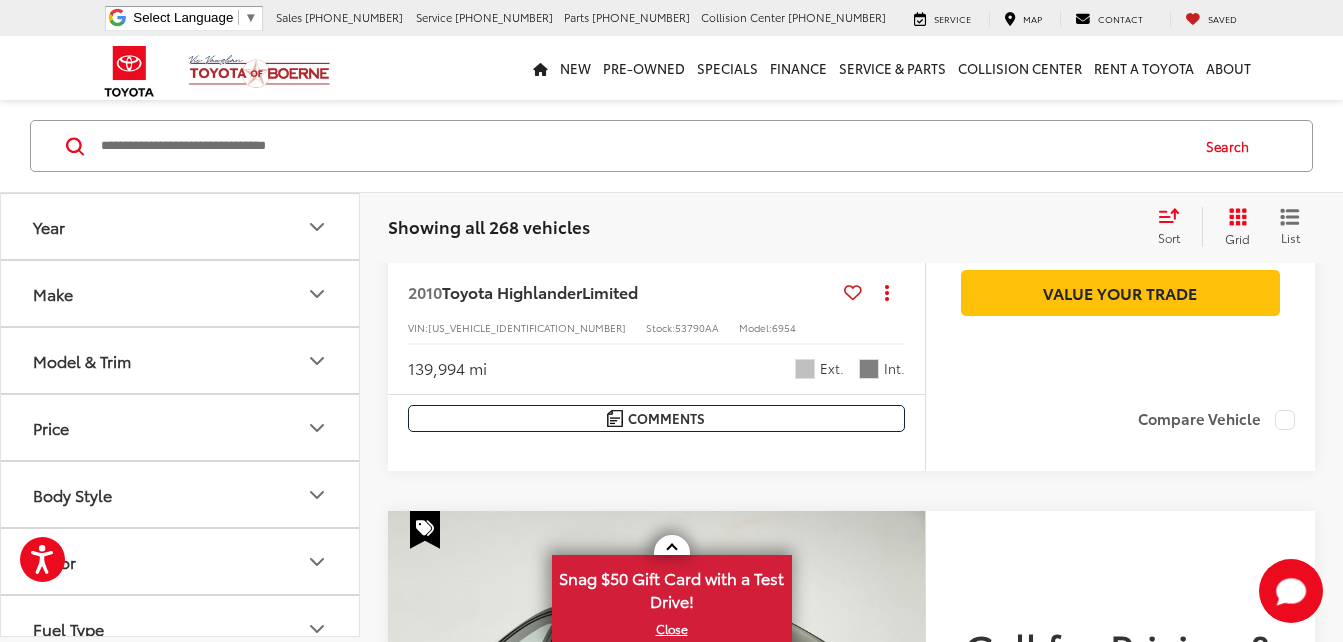 click at bounding box center [905, 52] 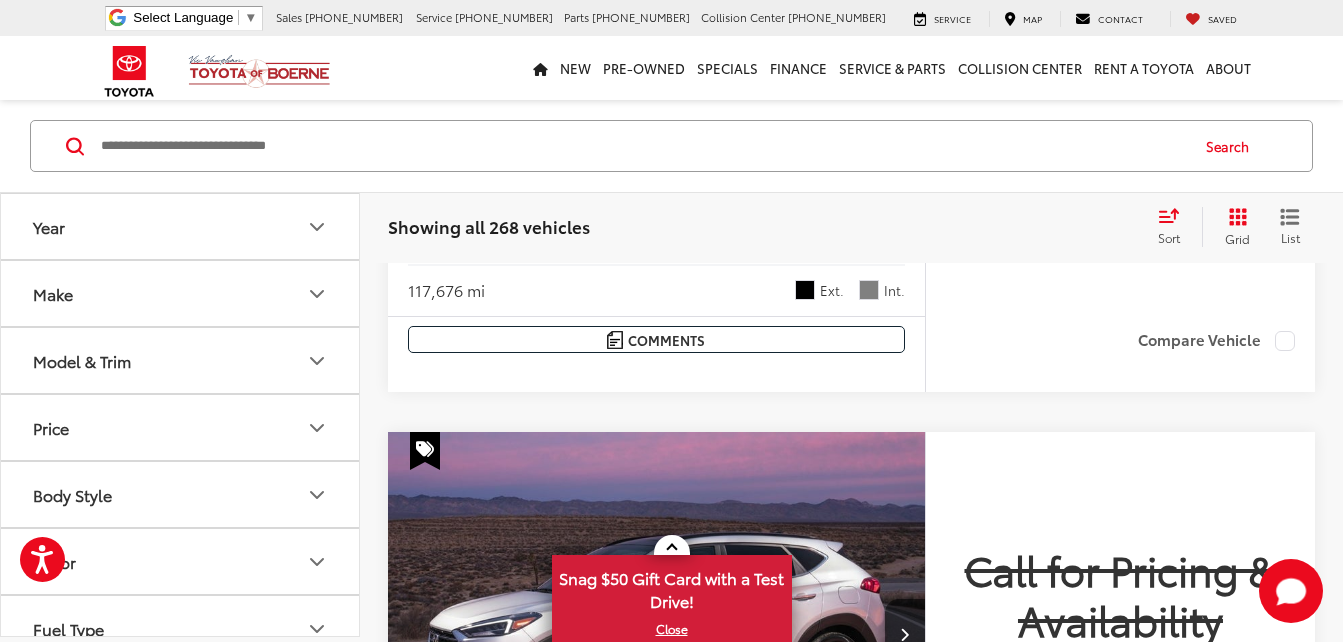 scroll, scrollTop: 6197, scrollLeft: 0, axis: vertical 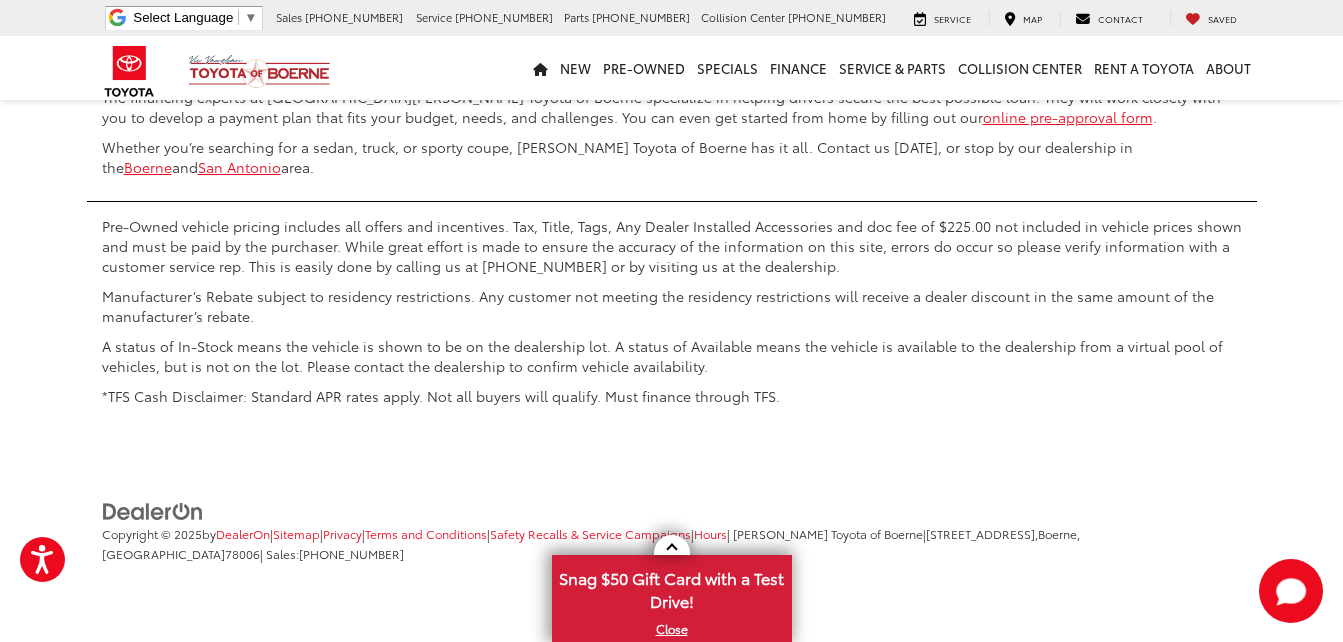 click on "3" at bounding box center [987, -105] 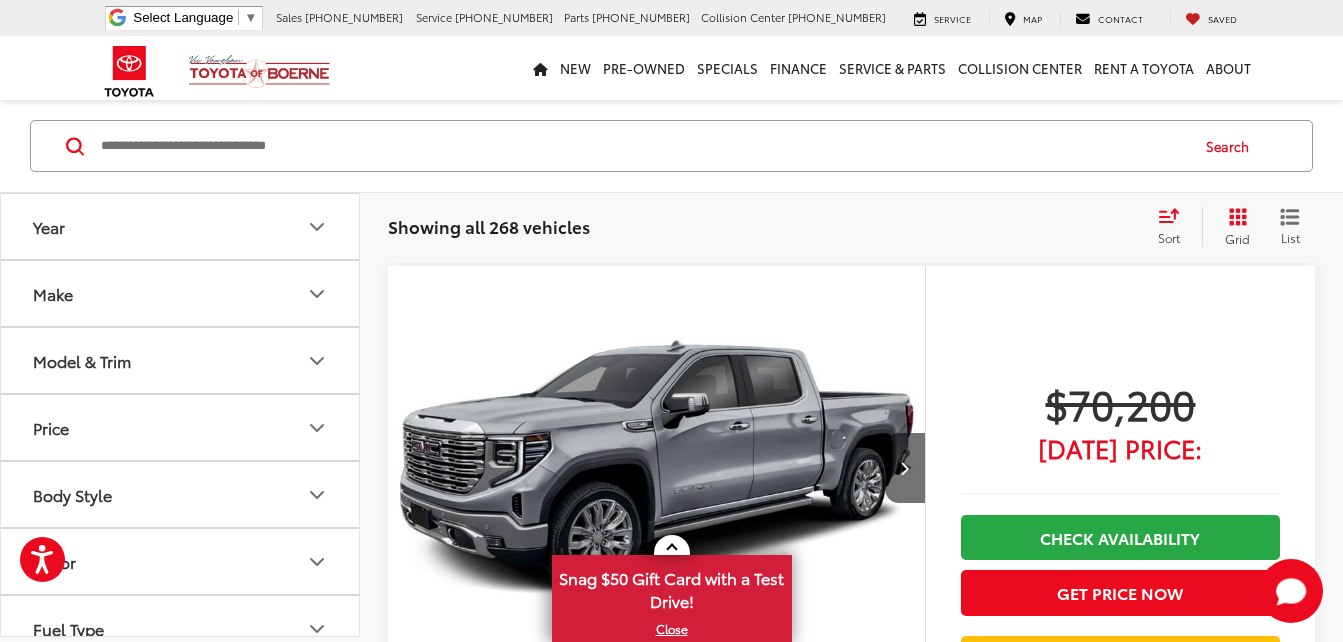 scroll, scrollTop: 197, scrollLeft: 0, axis: vertical 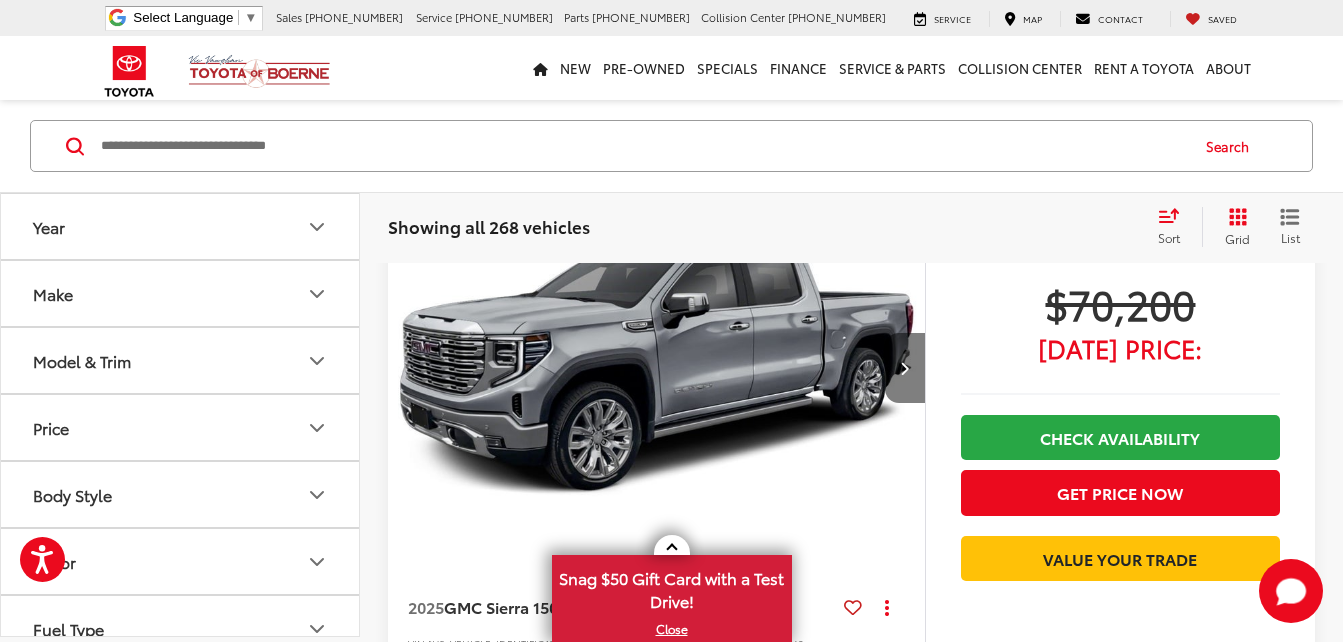 click at bounding box center [905, 368] 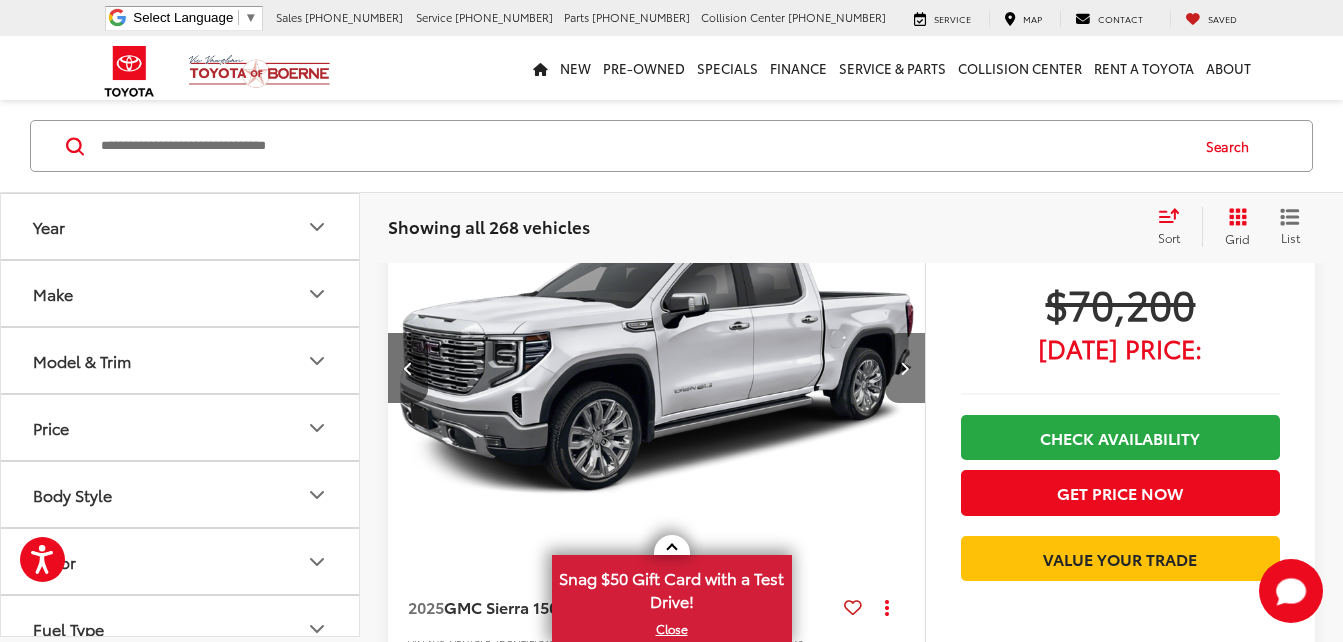 click at bounding box center (905, 368) 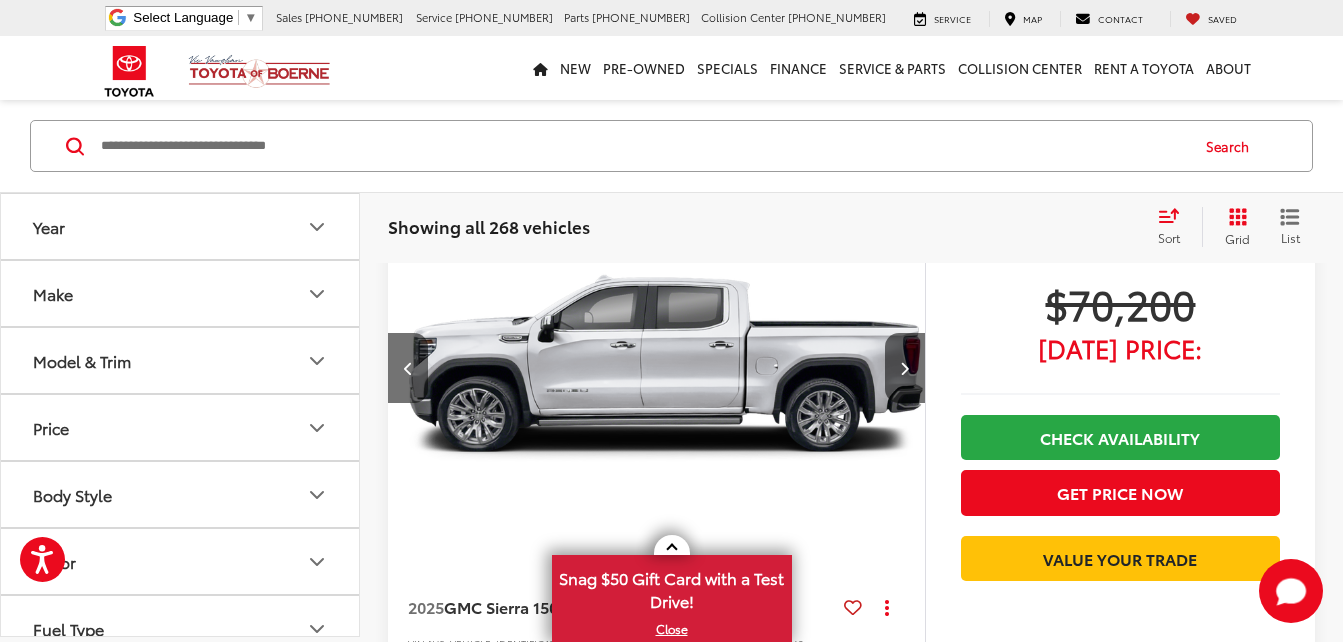 scroll, scrollTop: 0, scrollLeft: 1080, axis: horizontal 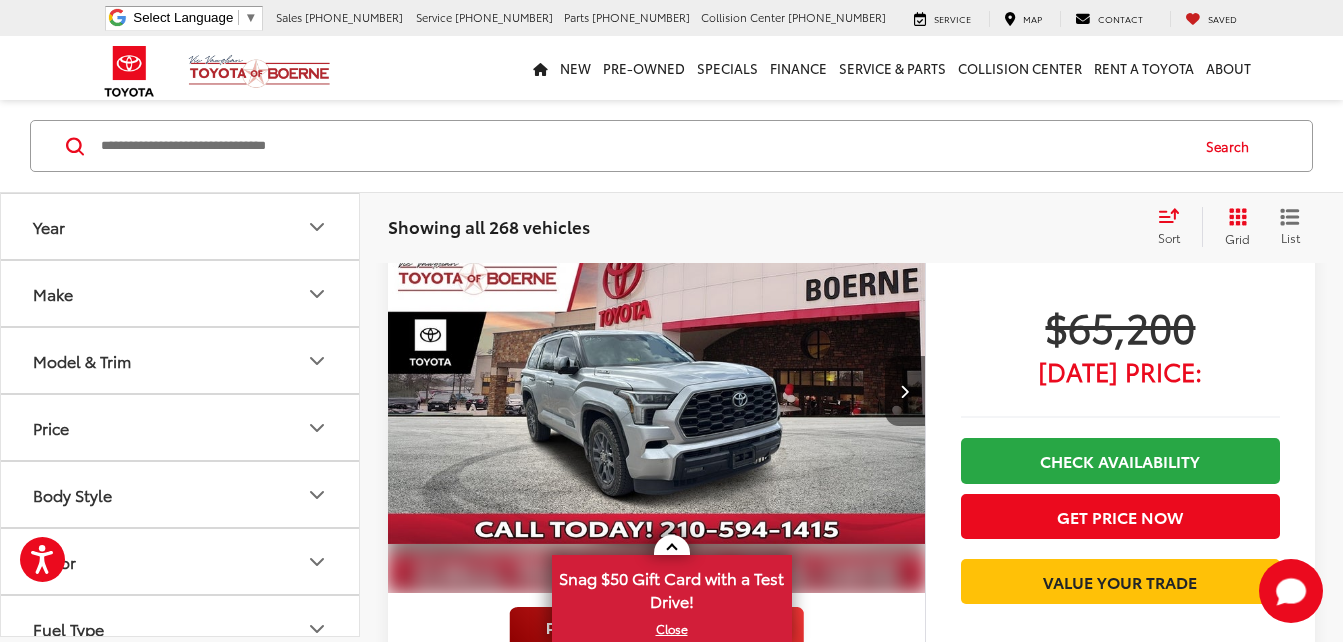 click at bounding box center [905, 391] 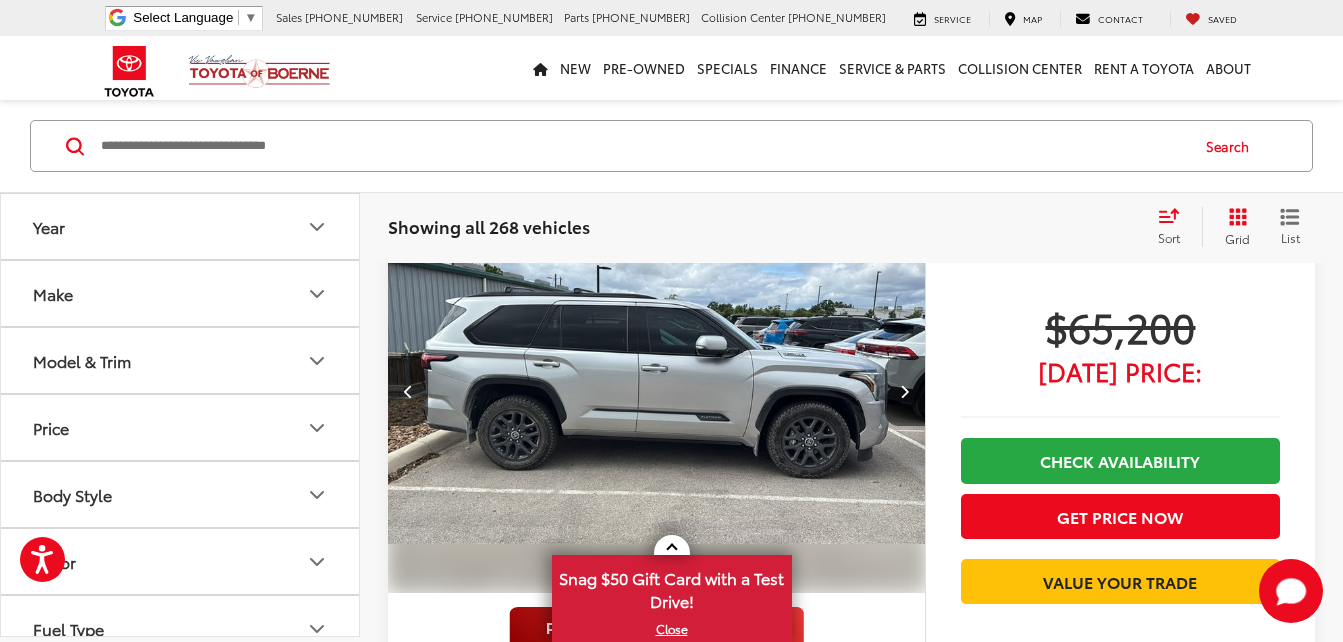 click at bounding box center (905, 391) 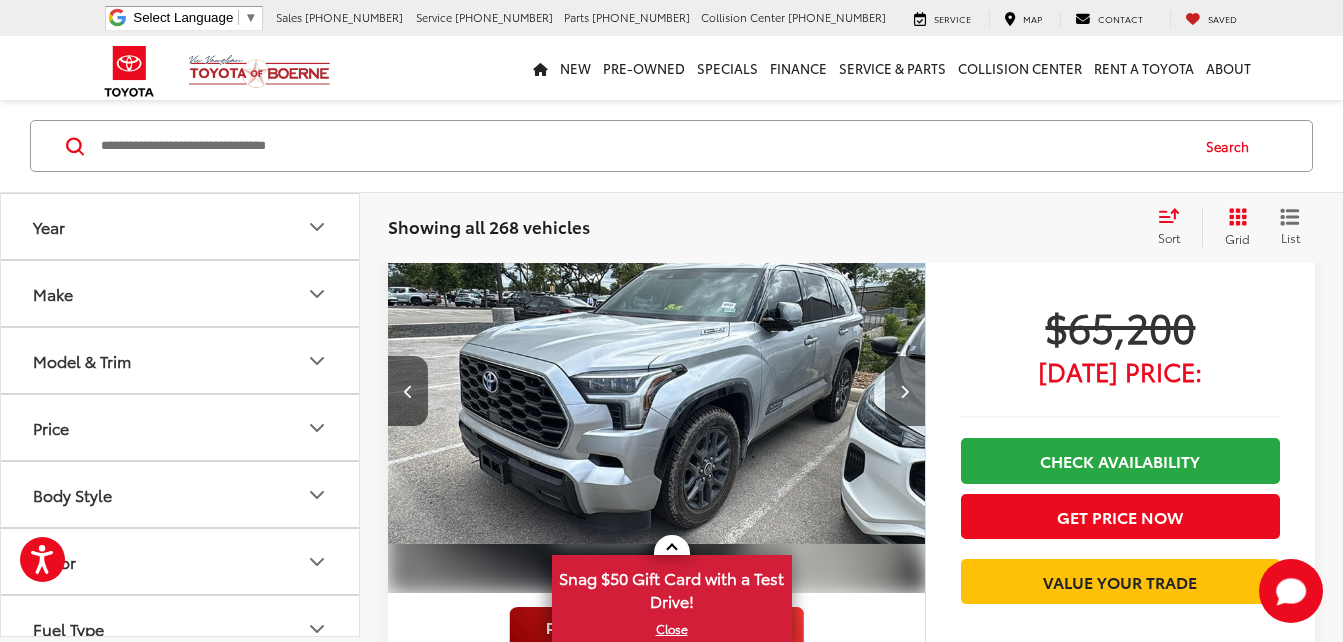 click at bounding box center [905, 391] 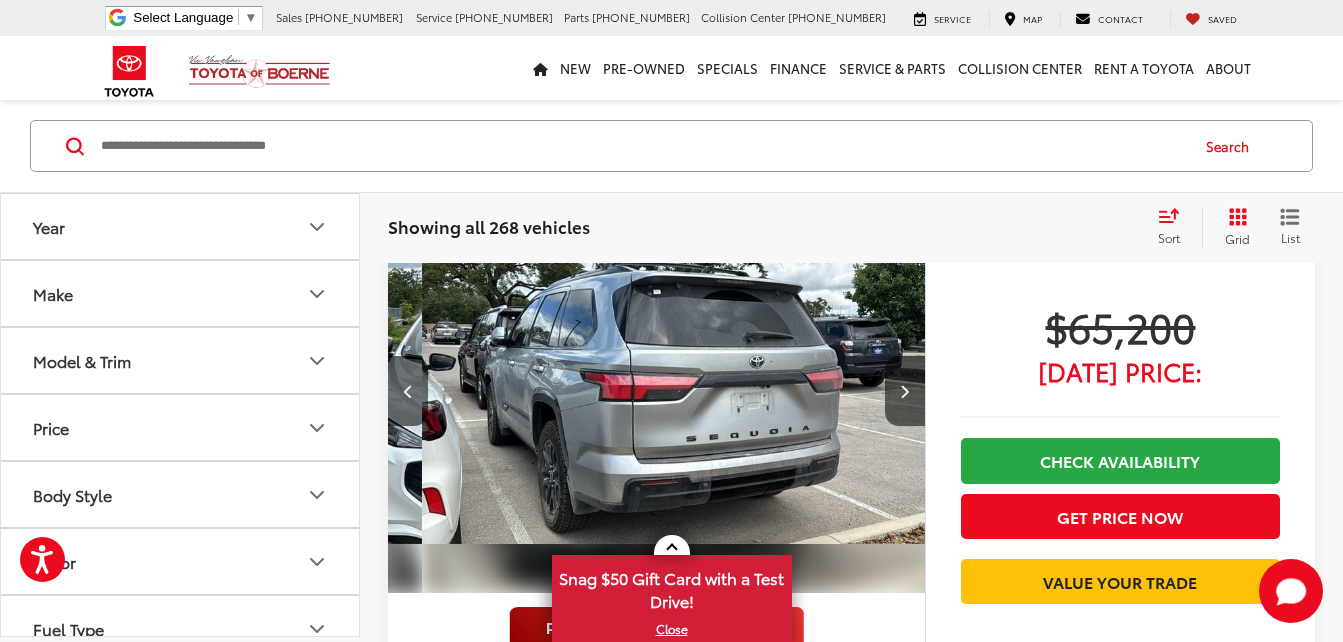 scroll, scrollTop: 0, scrollLeft: 1620, axis: horizontal 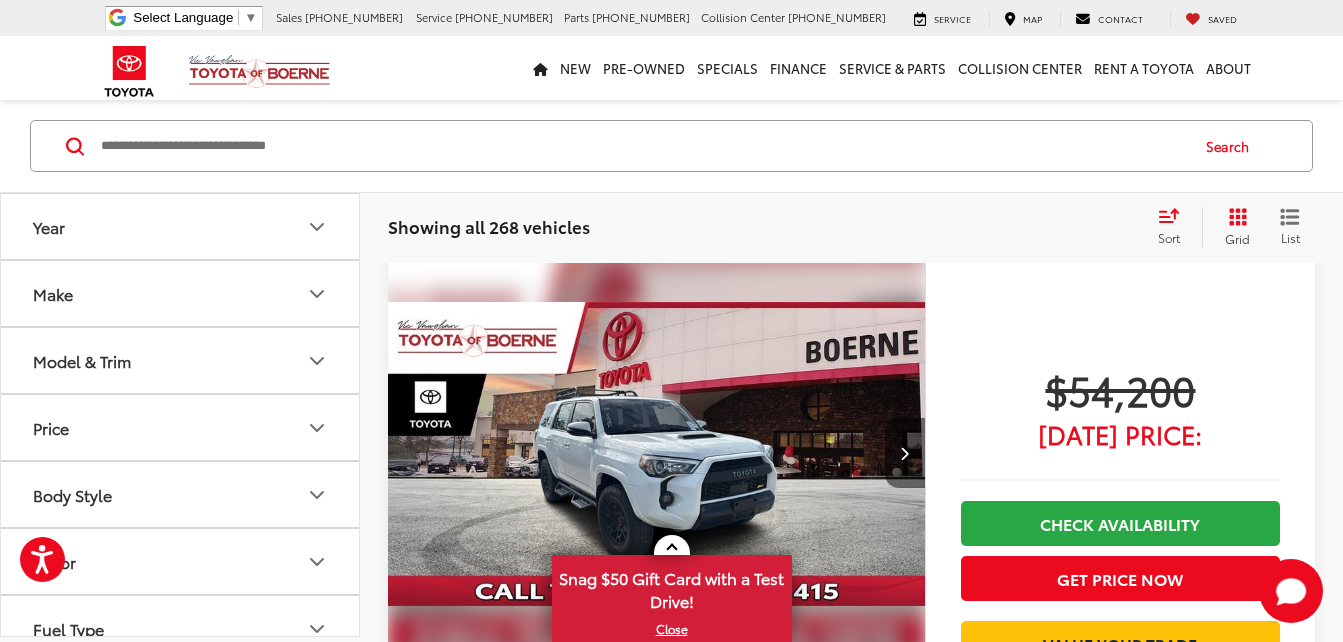 click at bounding box center (905, 453) 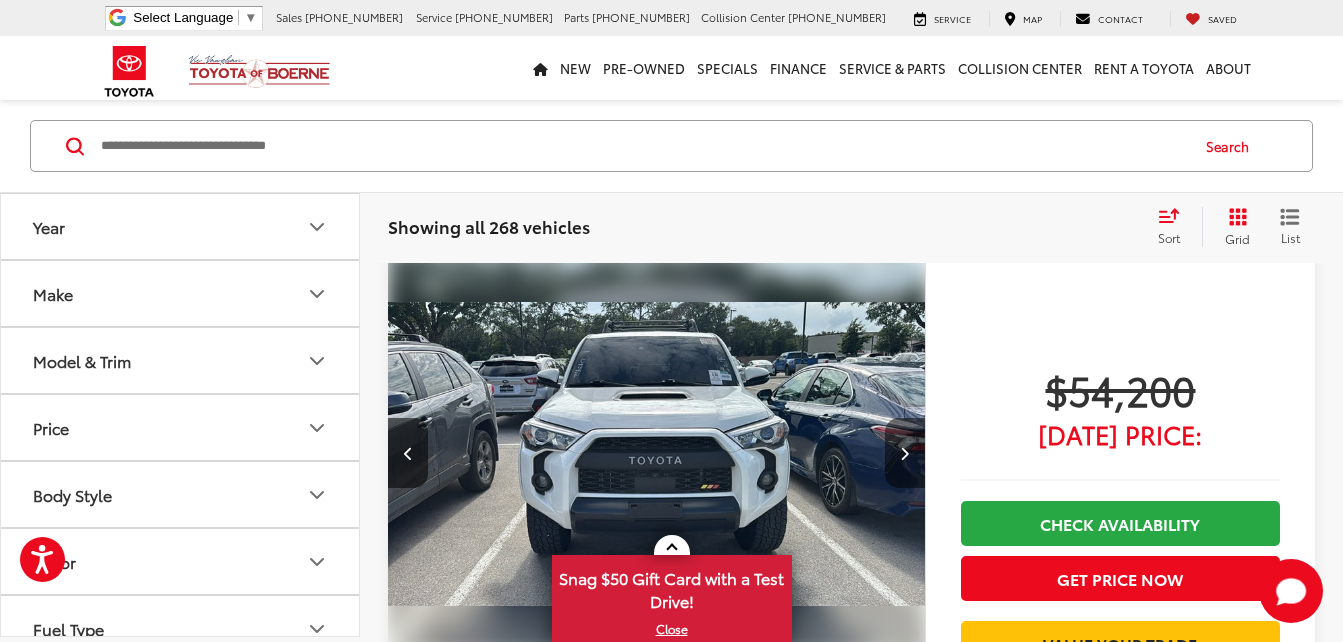click at bounding box center [904, 453] 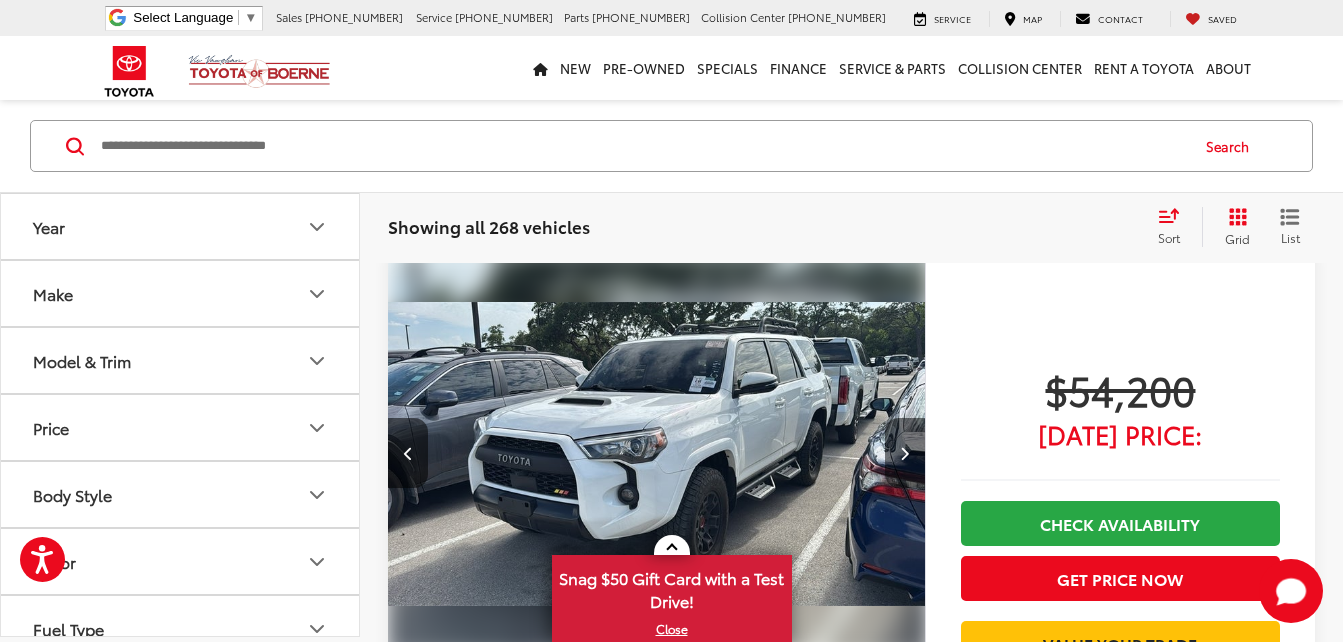 click at bounding box center (904, 453) 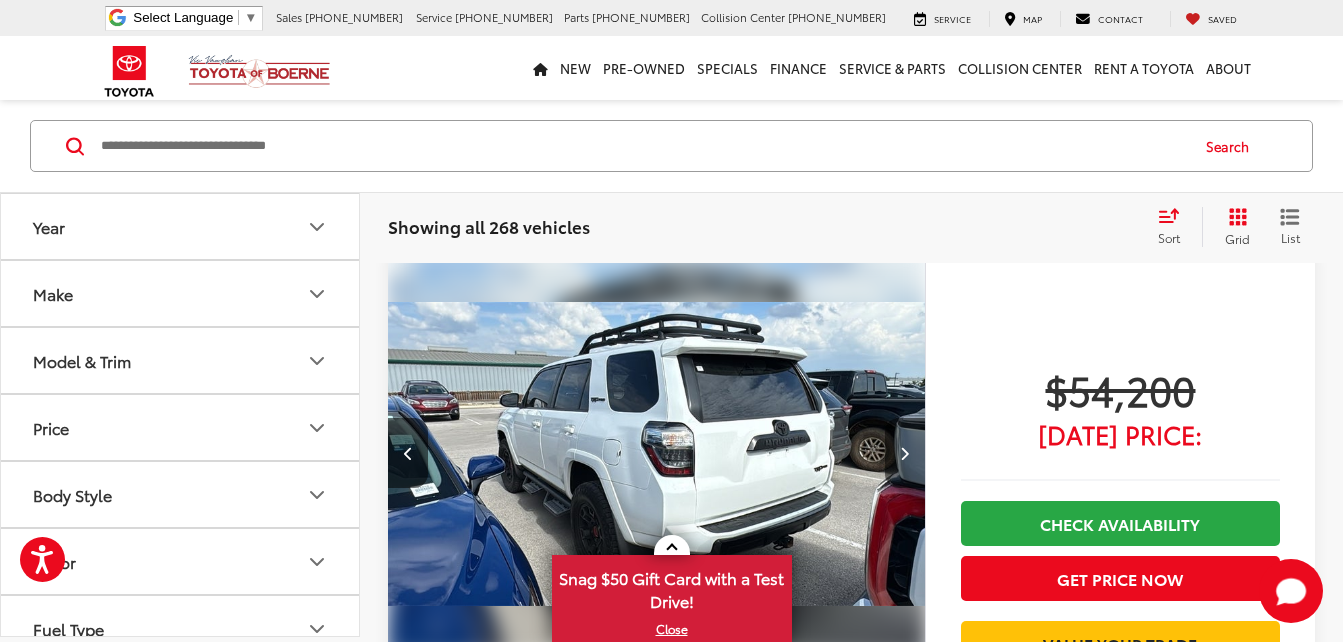 click at bounding box center (904, 453) 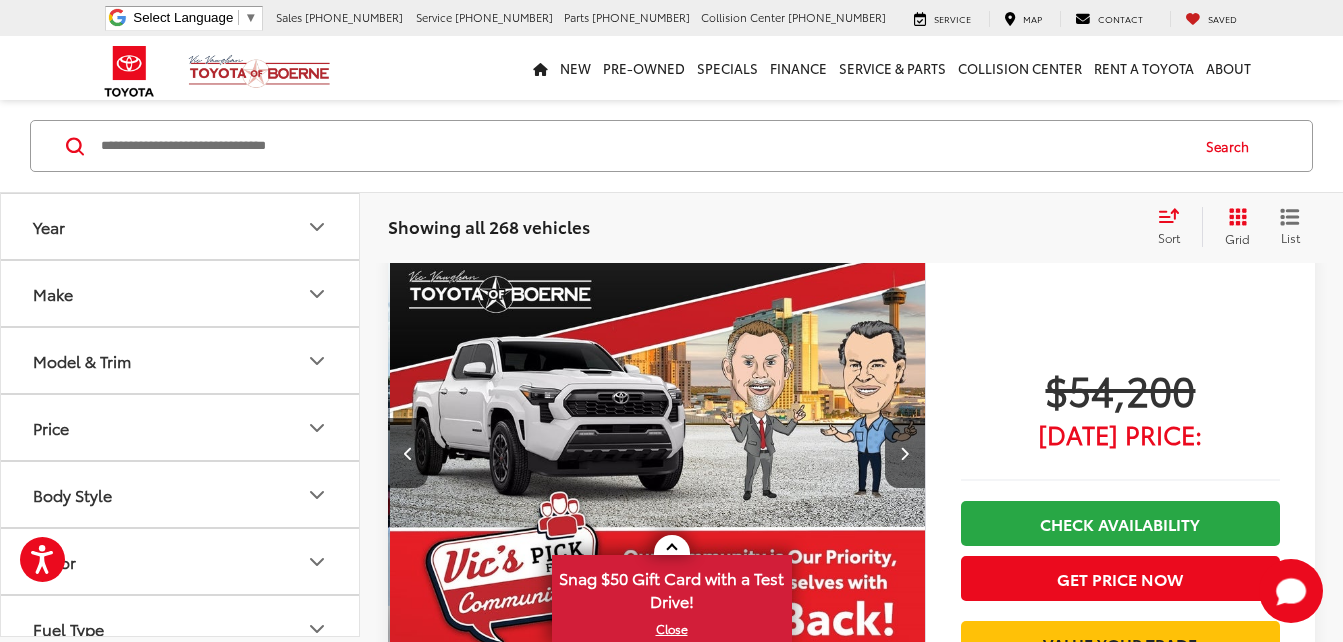scroll, scrollTop: 0, scrollLeft: 2160, axis: horizontal 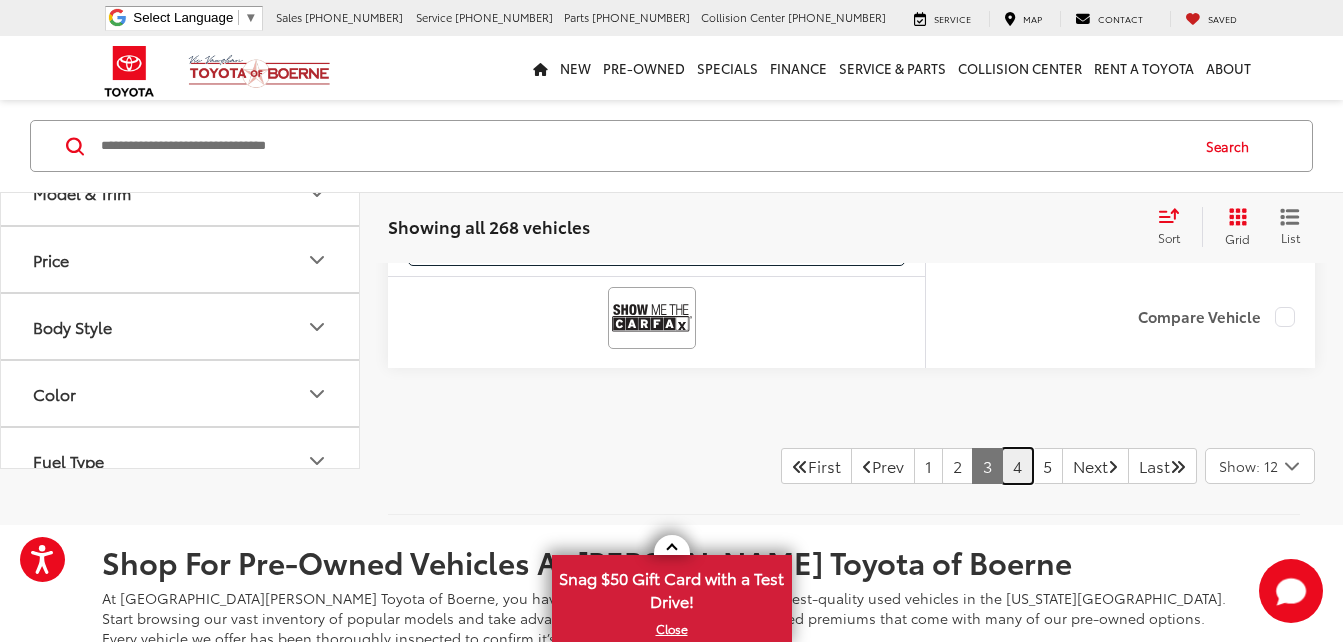 click on "4" at bounding box center [1017, 466] 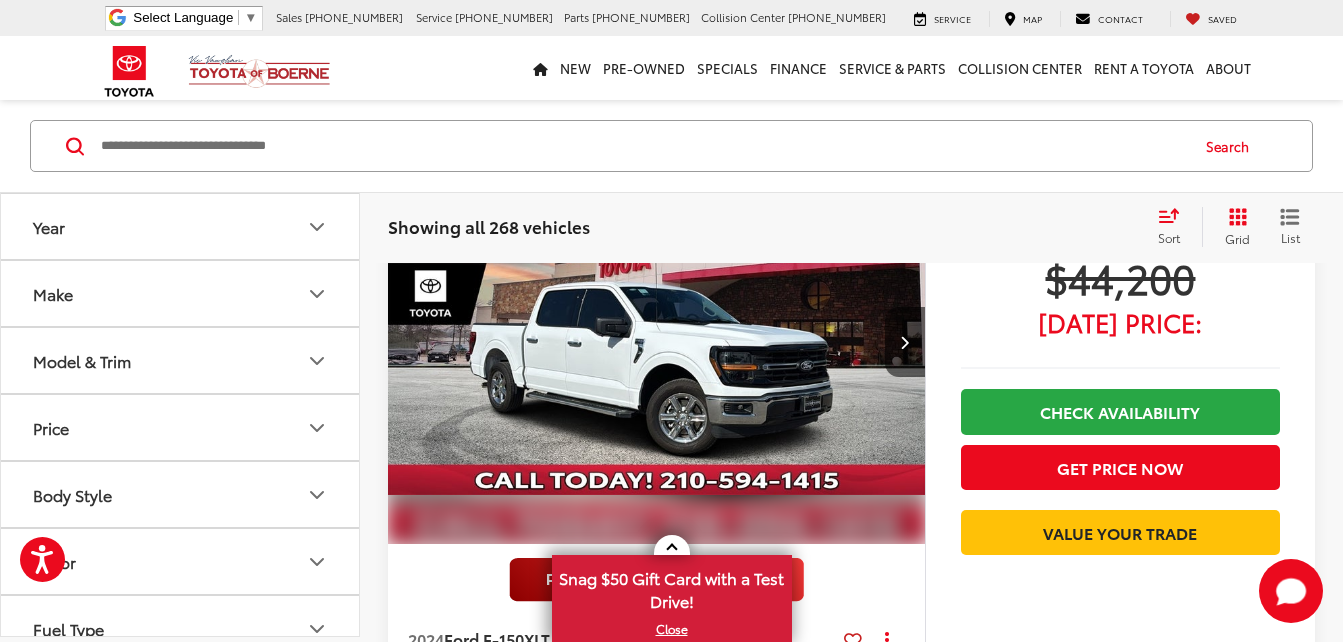 scroll, scrollTop: 955, scrollLeft: 0, axis: vertical 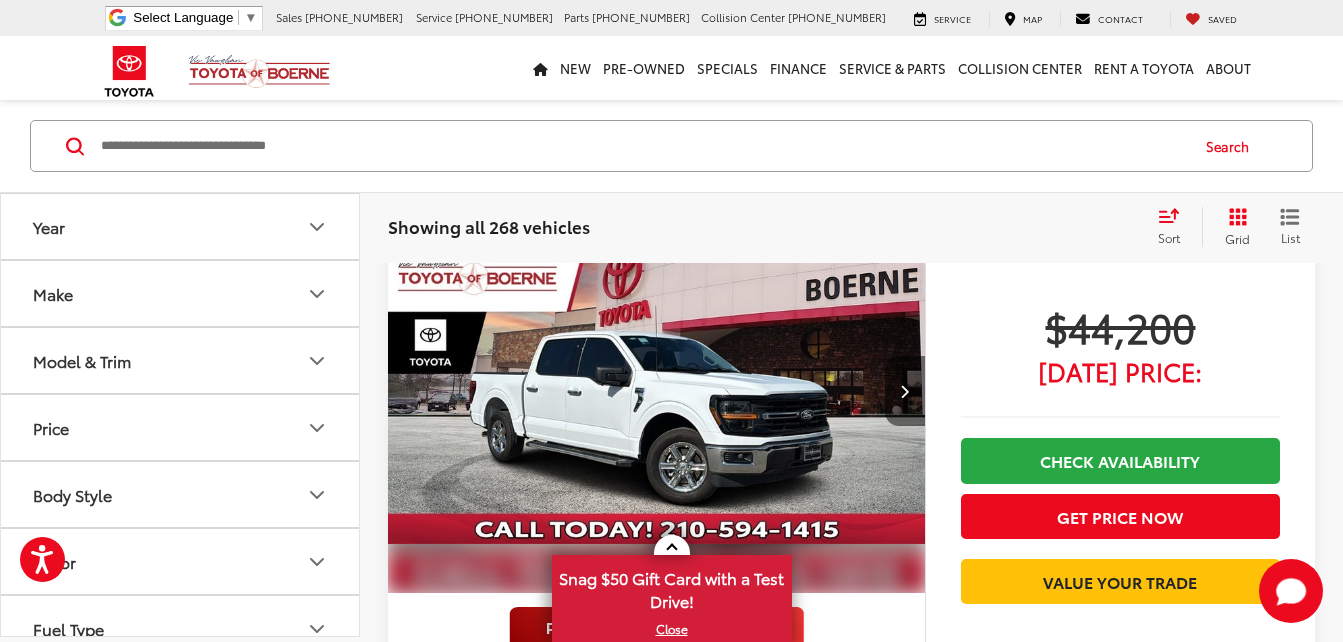 click at bounding box center [904, 391] 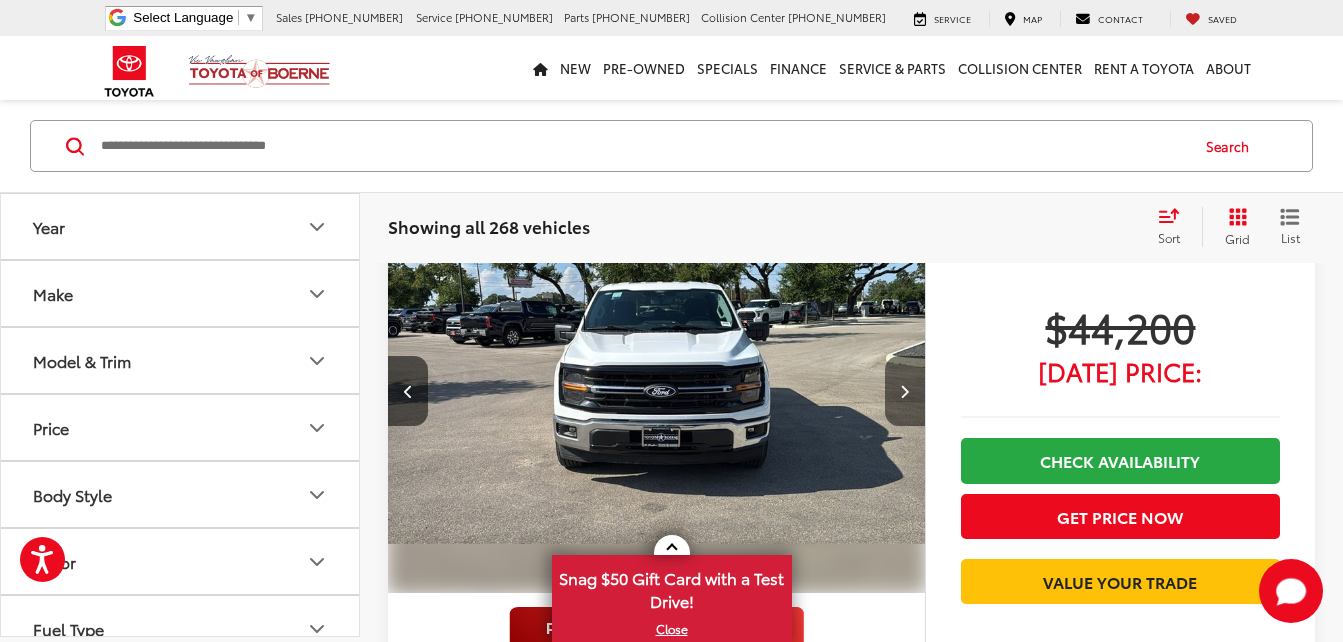 click at bounding box center (904, 391) 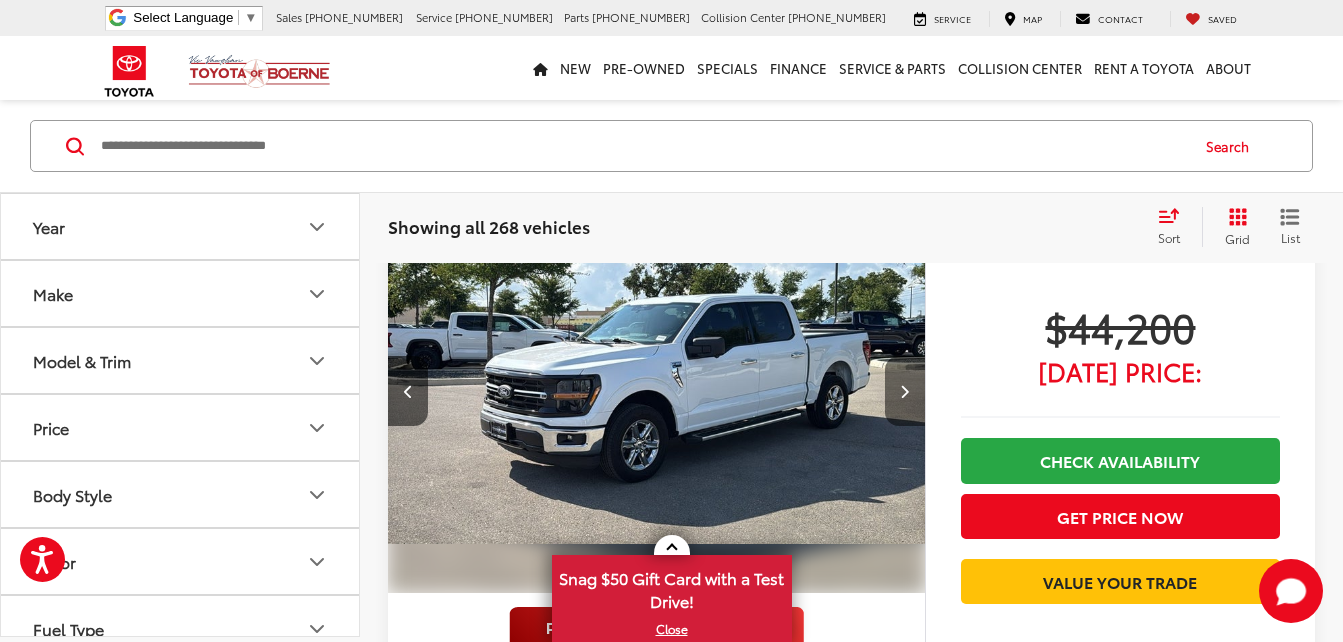 click at bounding box center [904, 391] 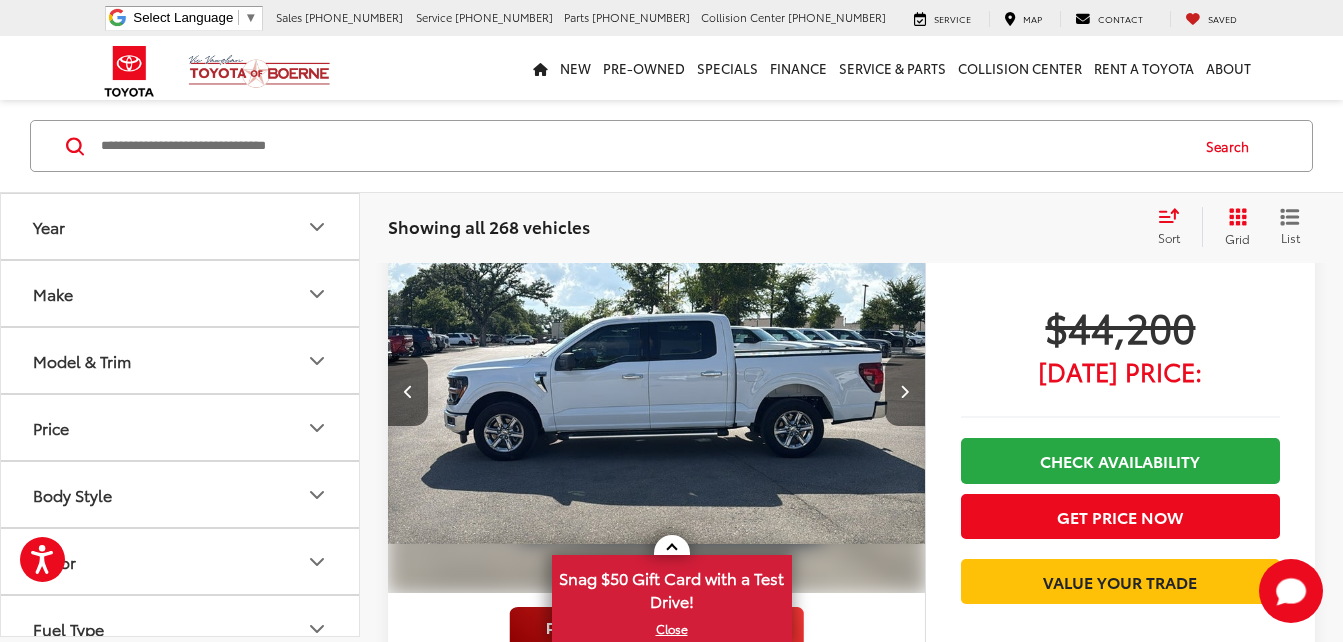 click at bounding box center (905, 391) 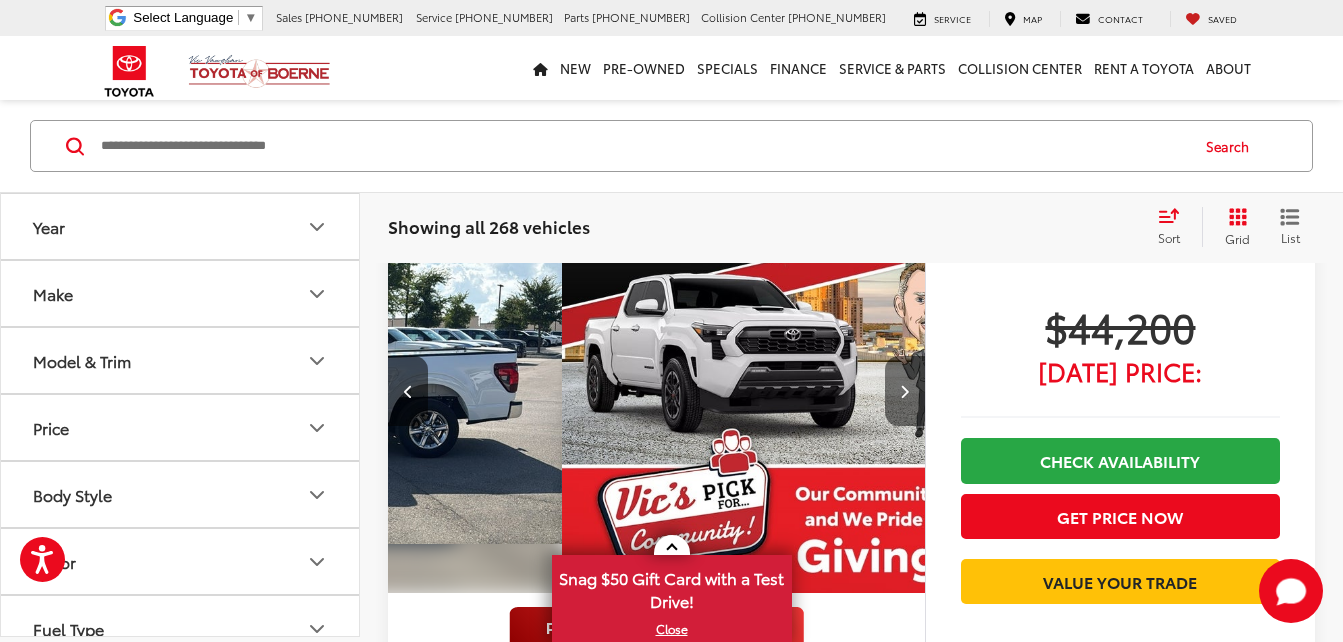 scroll, scrollTop: 0, scrollLeft: 2160, axis: horizontal 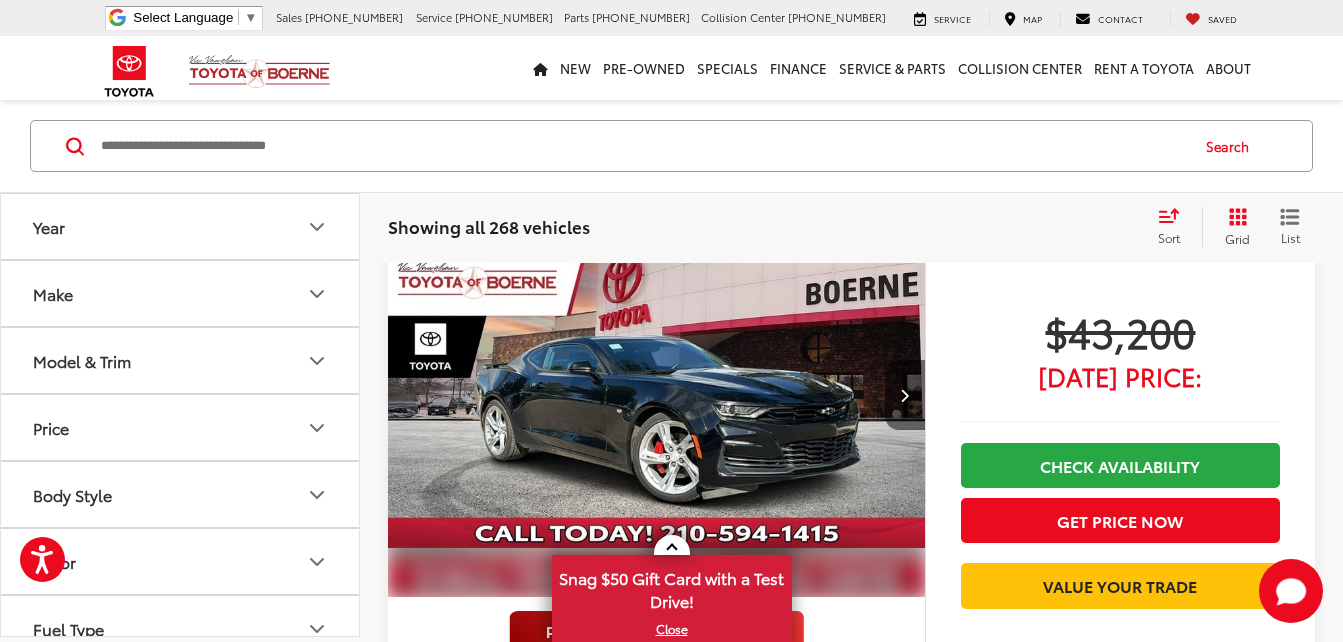 click at bounding box center (905, 395) 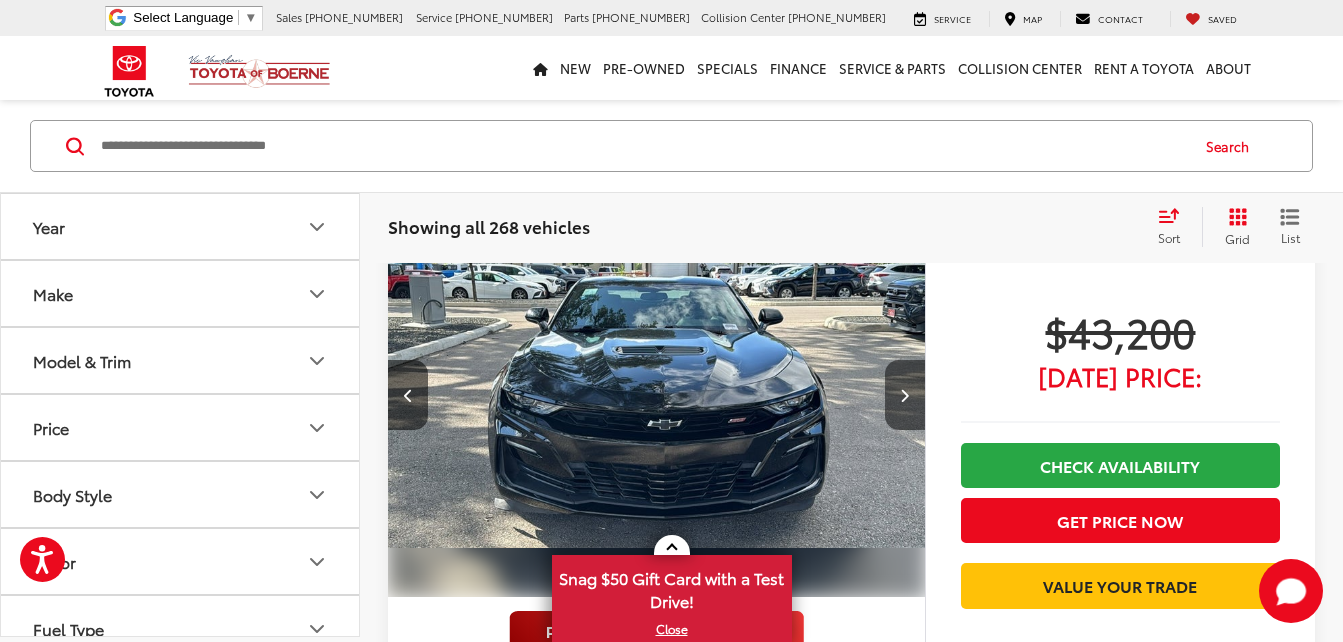 click at bounding box center (905, 395) 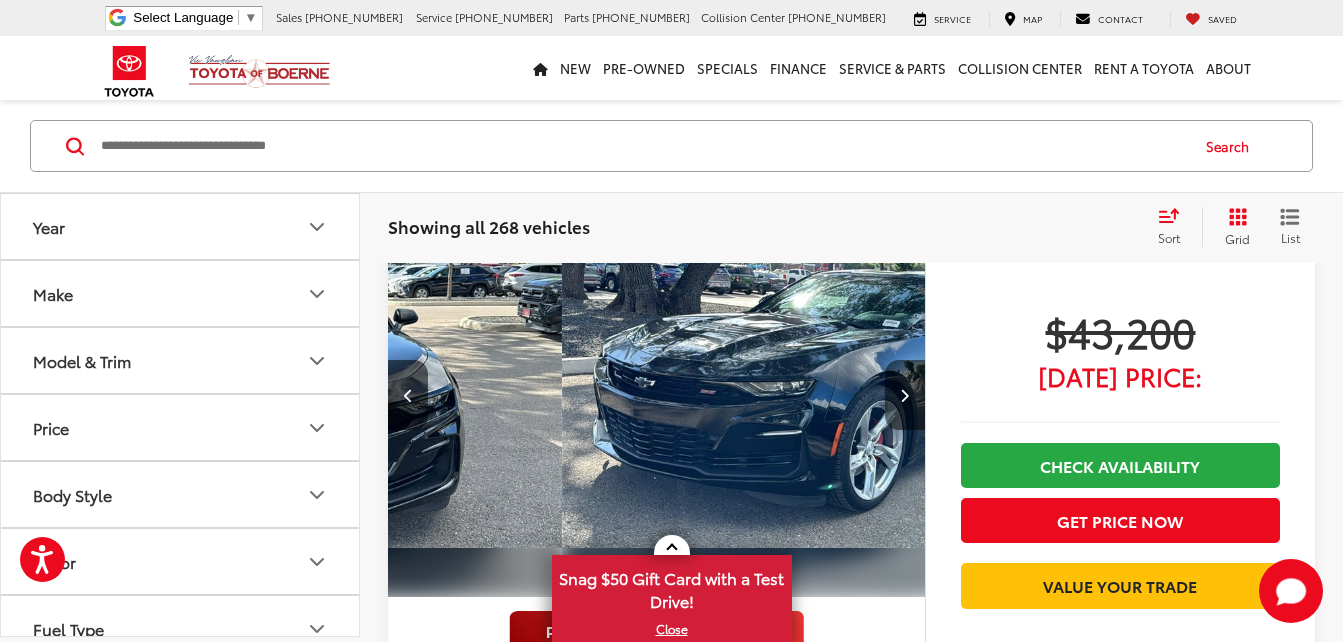 scroll, scrollTop: 0, scrollLeft: 1080, axis: horizontal 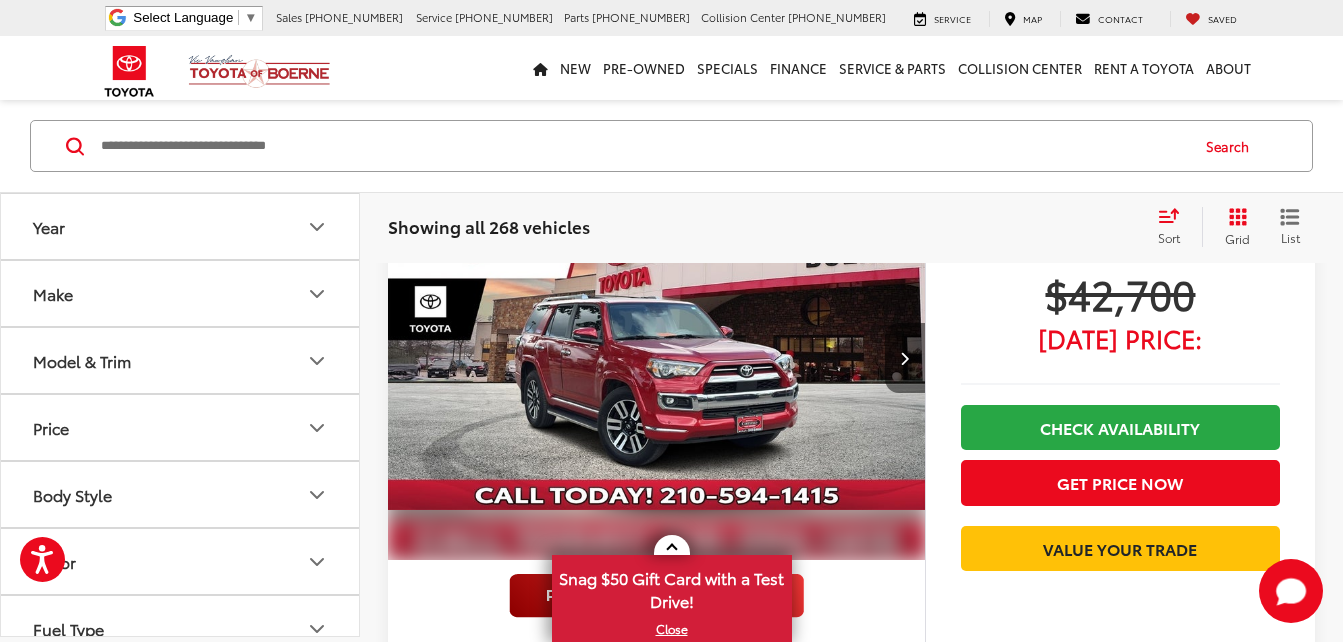 click at bounding box center (905, 358) 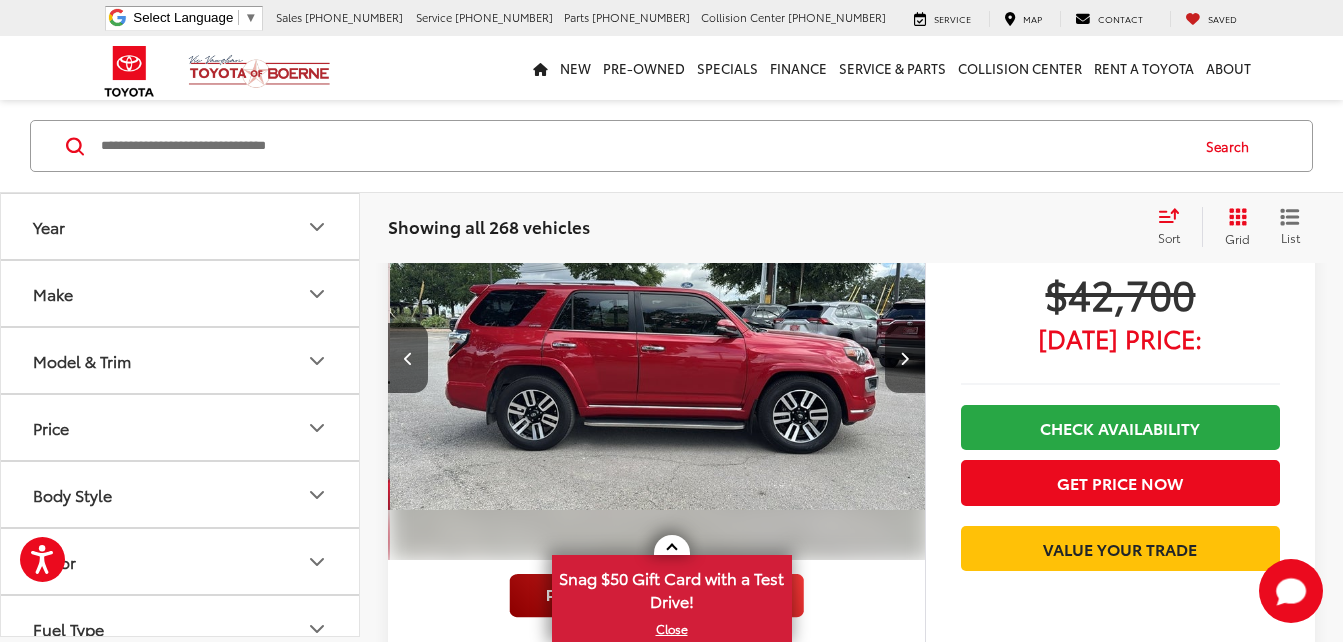 click at bounding box center [905, 358] 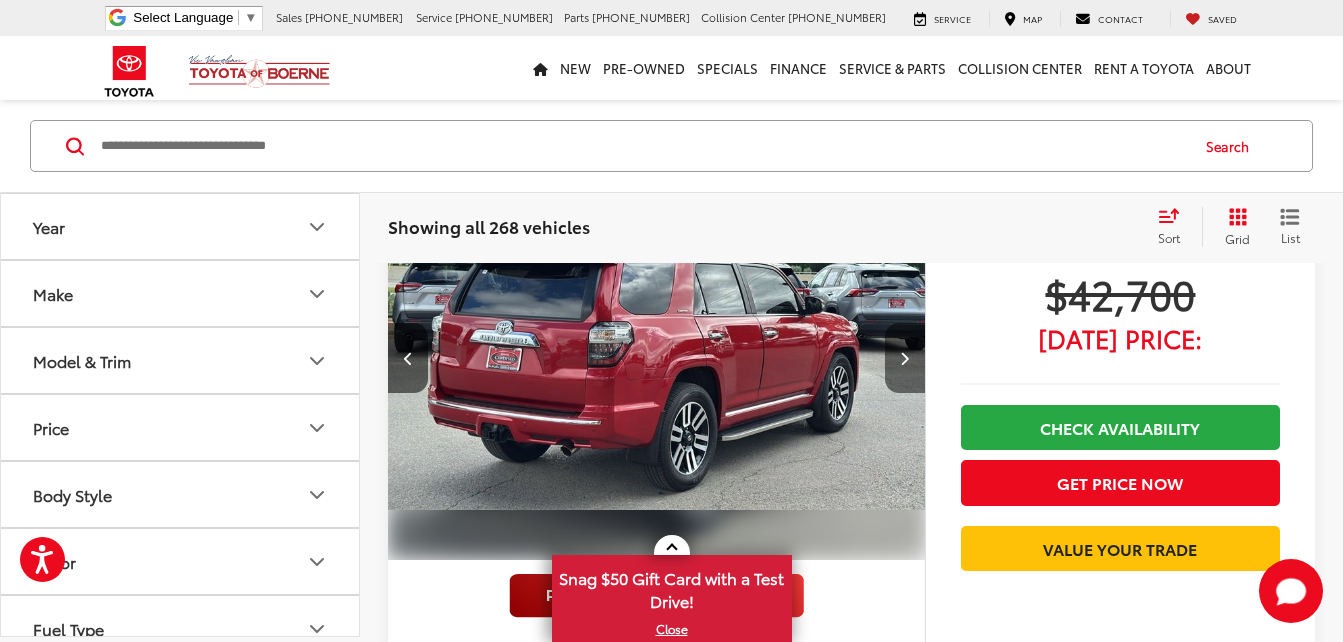 click at bounding box center (905, 358) 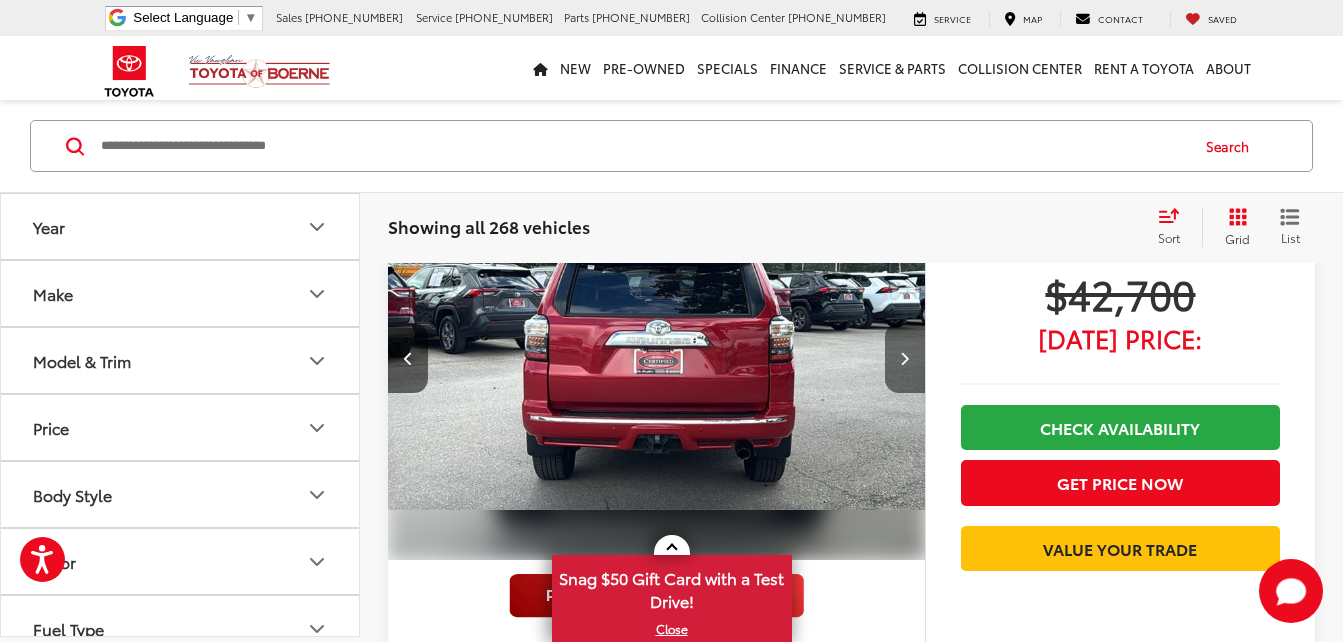 click at bounding box center (905, 358) 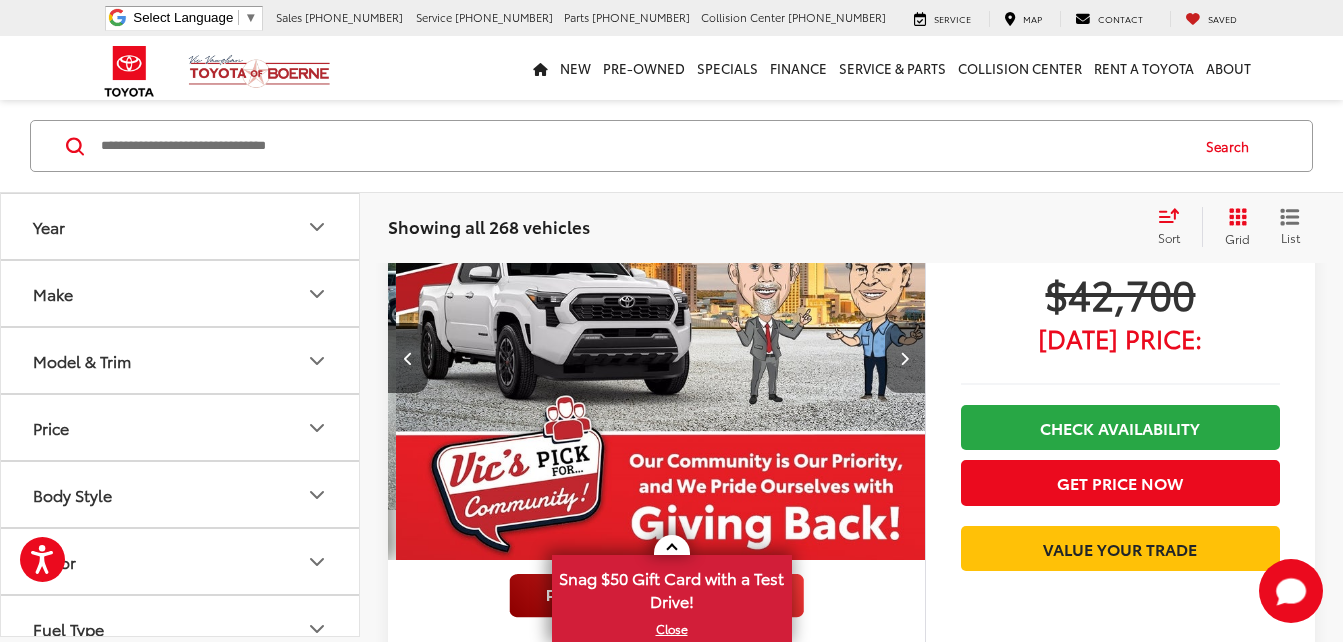 scroll, scrollTop: 0, scrollLeft: 2160, axis: horizontal 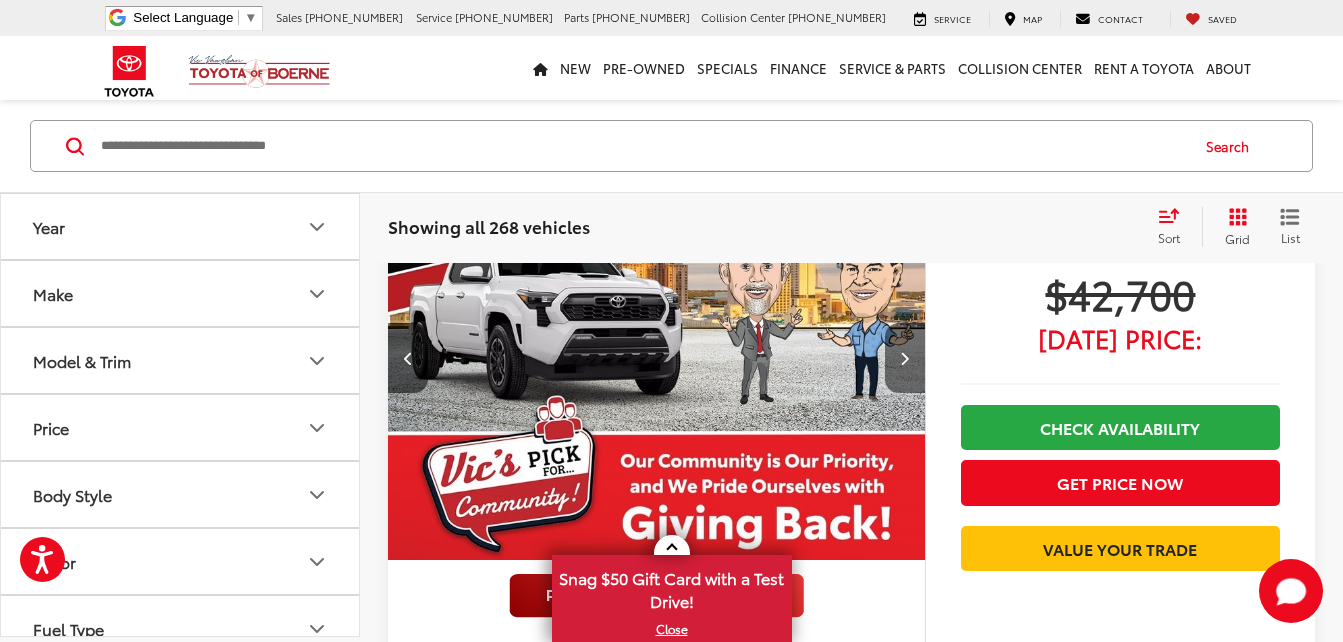 click at bounding box center (905, 358) 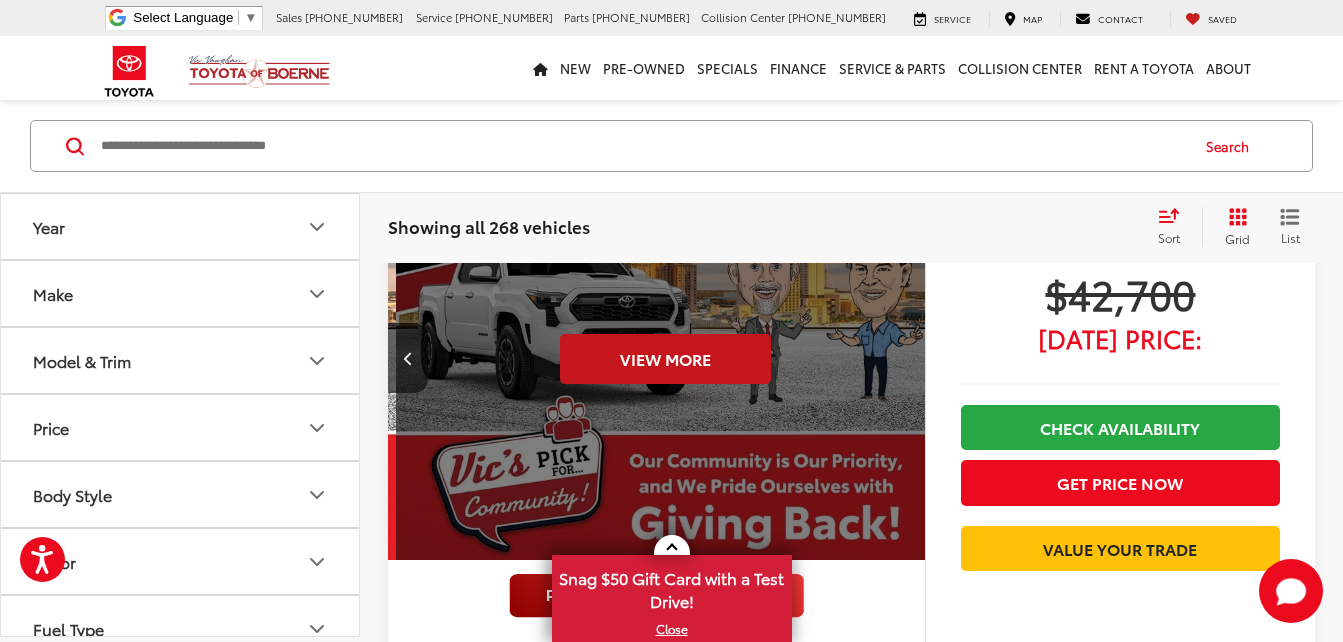 scroll, scrollTop: 0, scrollLeft: 2700, axis: horizontal 